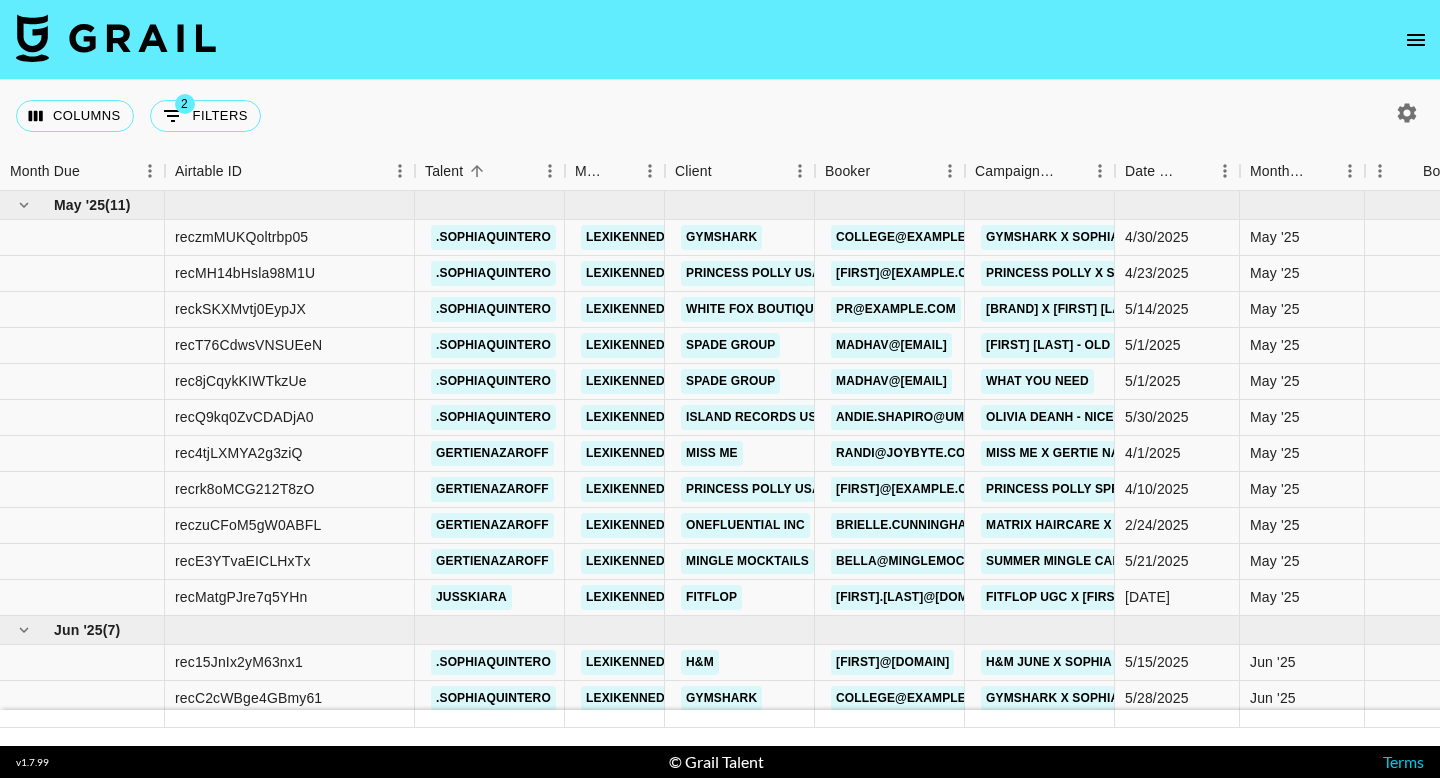 scroll, scrollTop: 0, scrollLeft: 0, axis: both 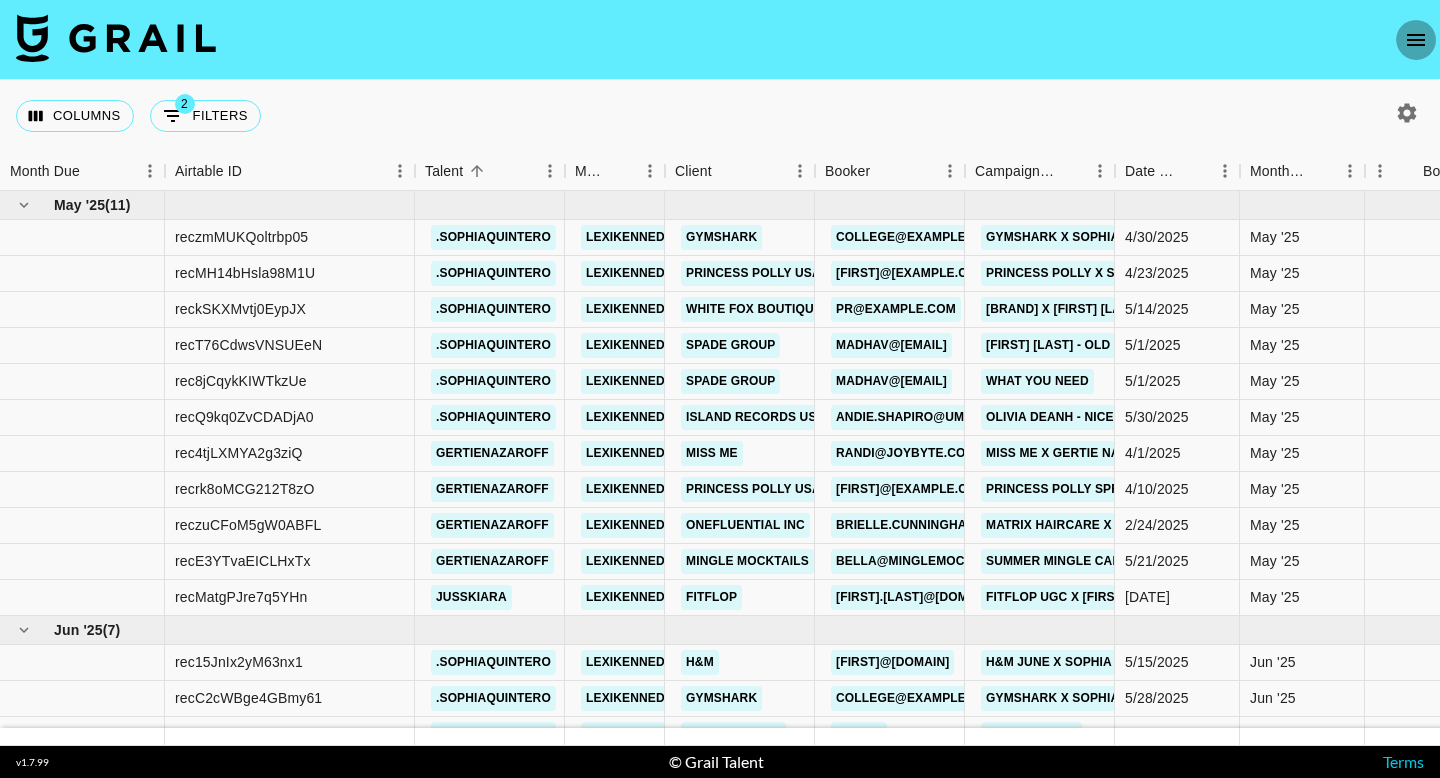 click 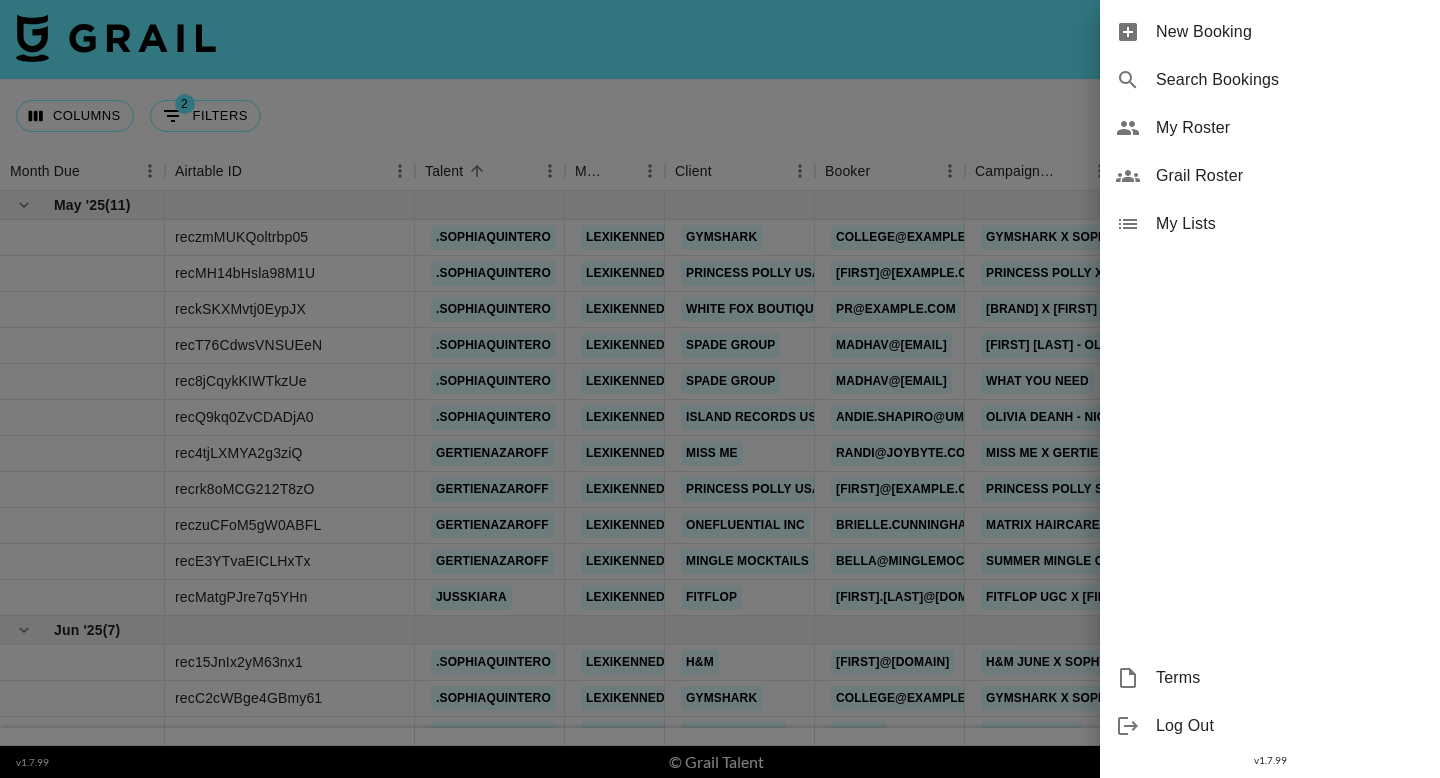 click on "New Booking" at bounding box center (1290, 32) 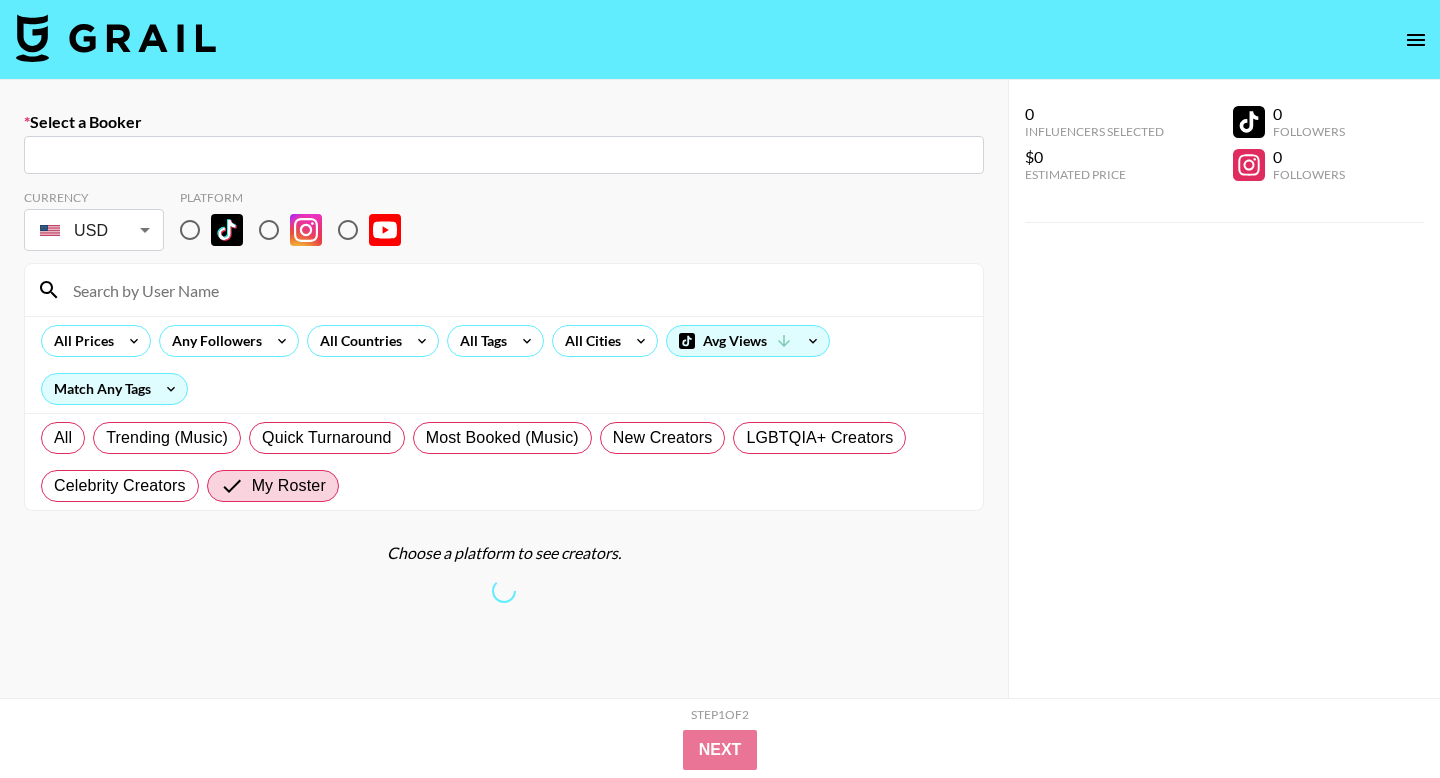 click at bounding box center [504, 155] 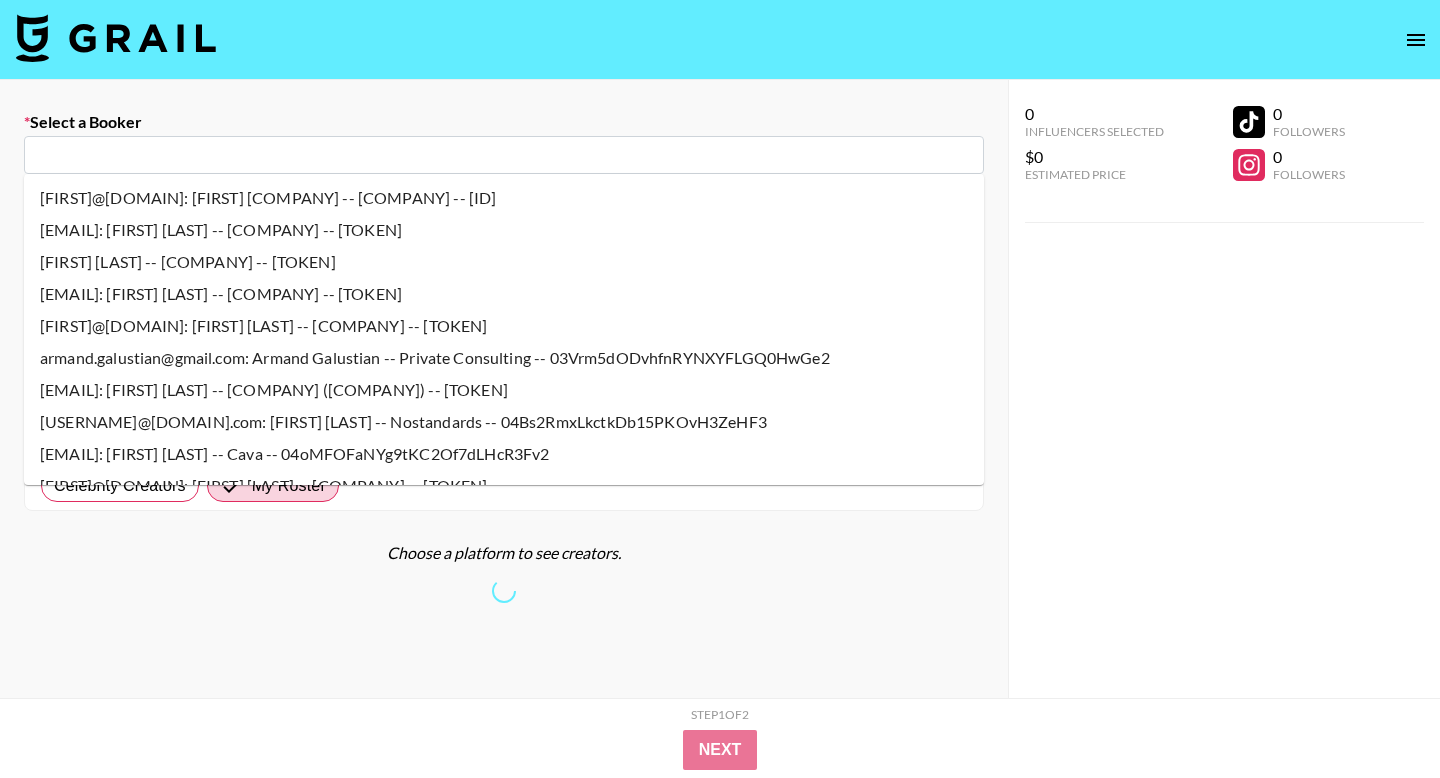 click at bounding box center (504, 155) 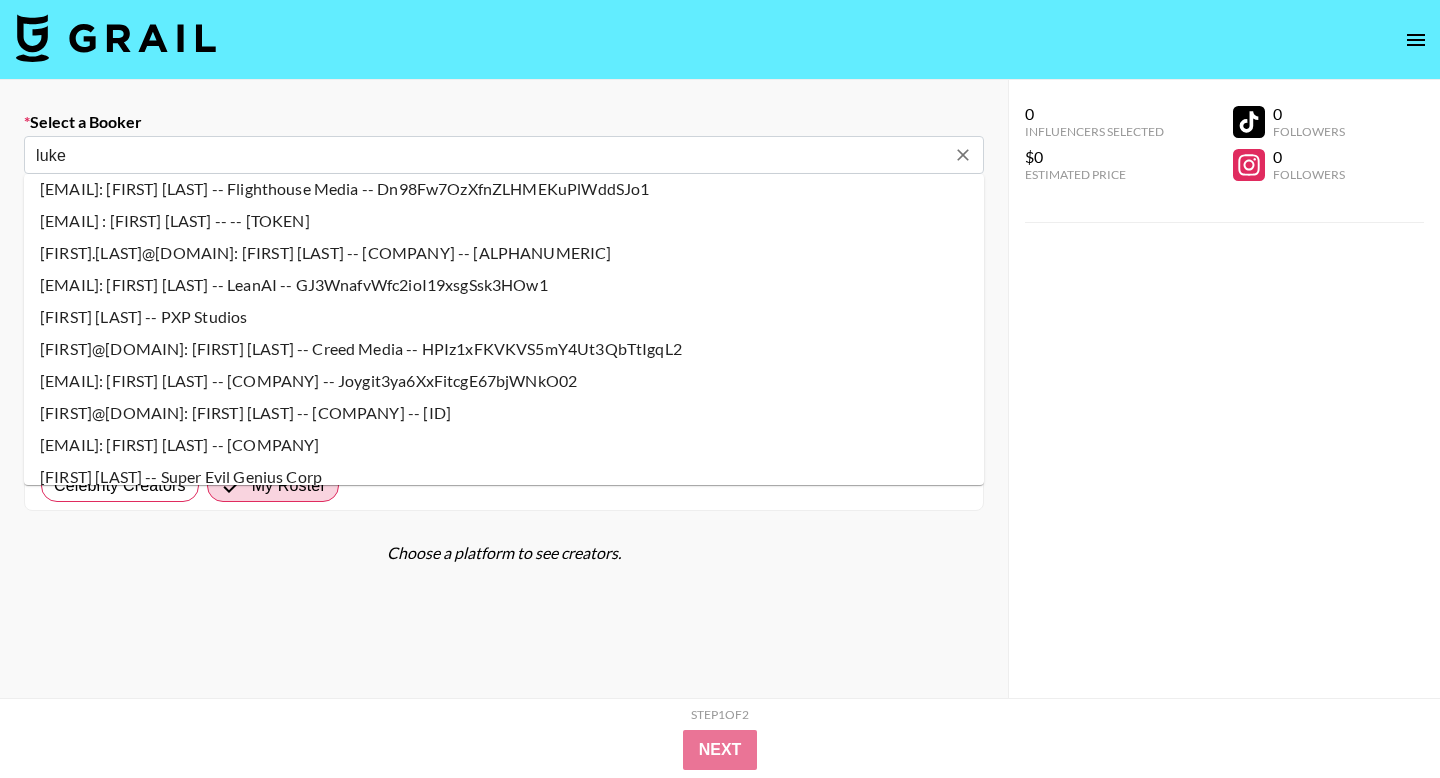 scroll, scrollTop: 217, scrollLeft: 0, axis: vertical 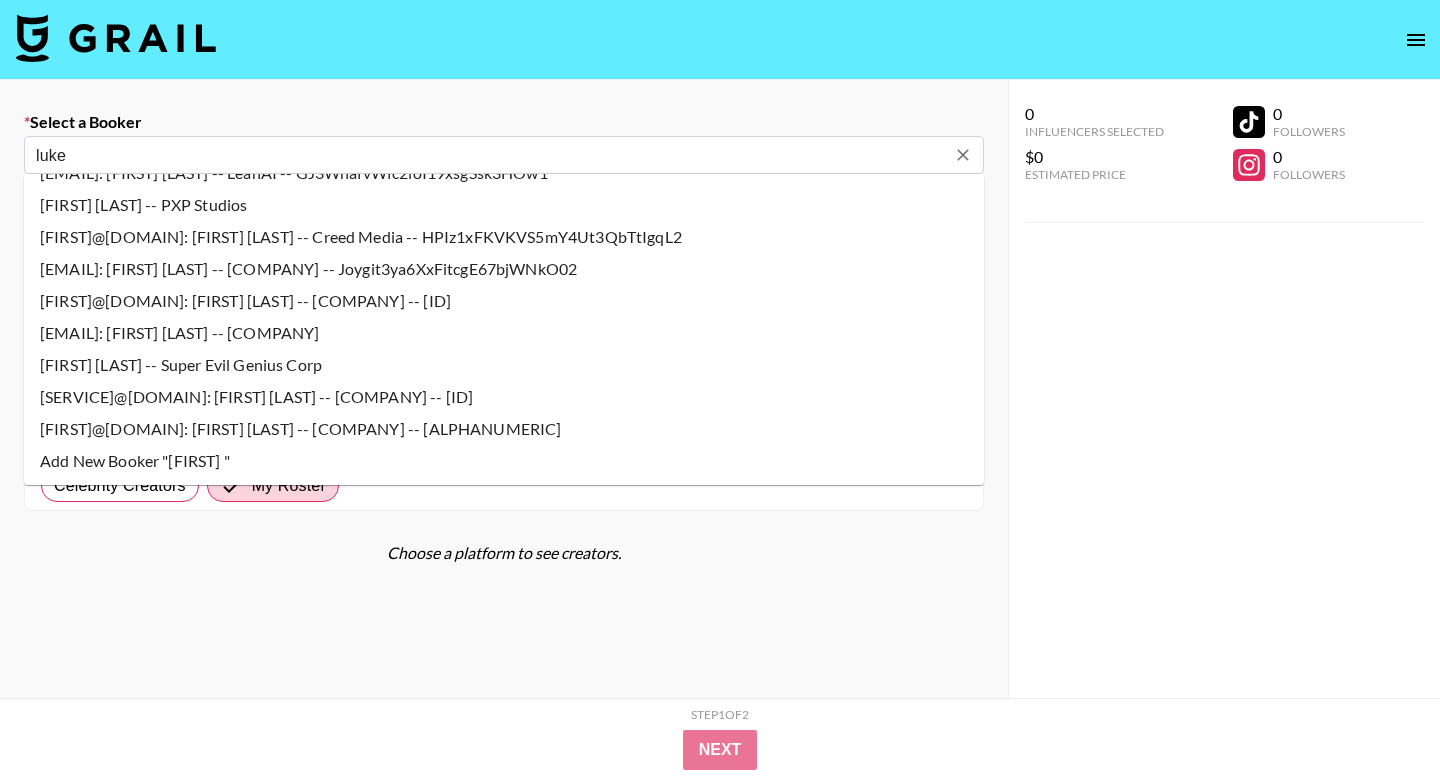 click on "[FIRST]@[DOMAIN]: [FIRST] [LAST] -- [COMPANY] -- [ALPHANUMERIC]" at bounding box center (504, 429) 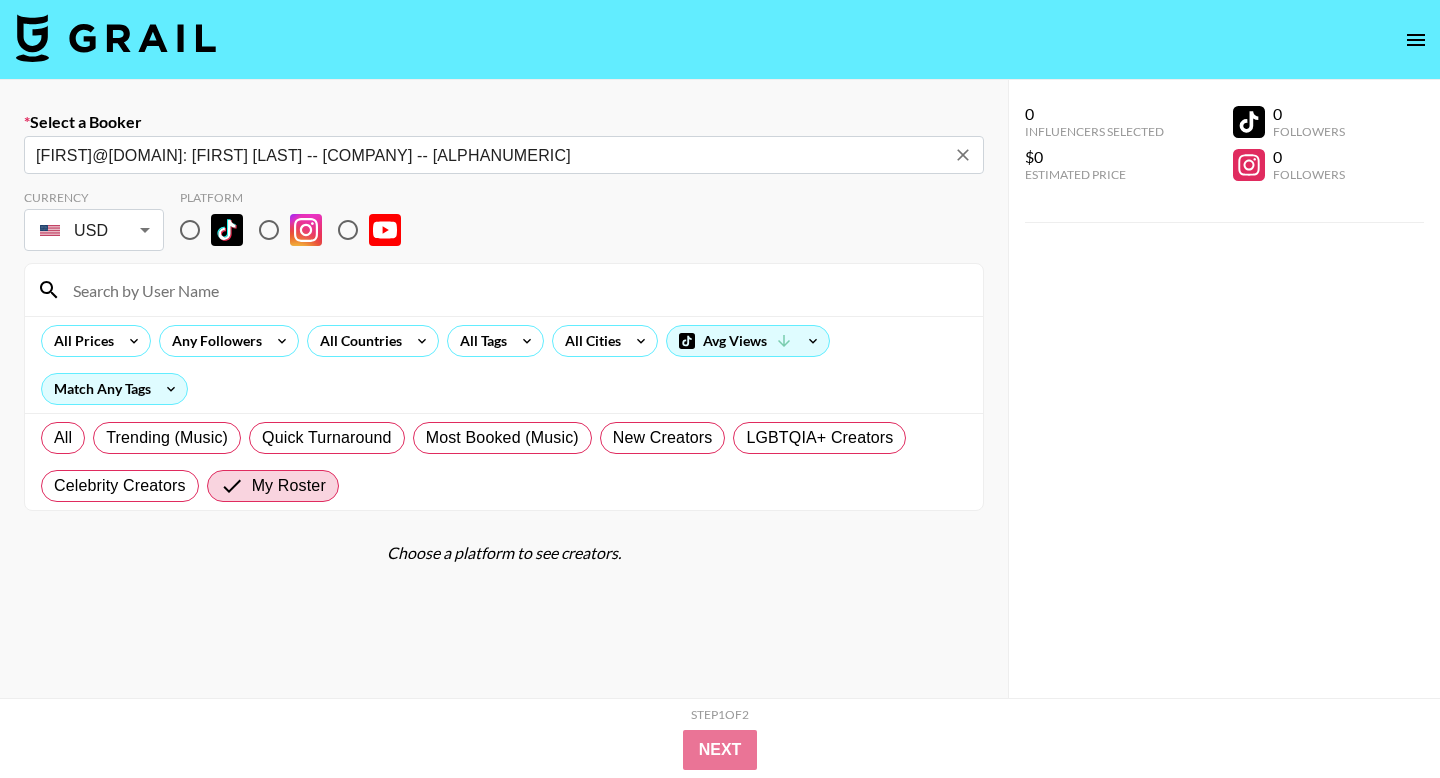 type on "[FIRST]@[DOMAIN]: [FIRST] [LAST] -- [COMPANY] -- [ALPHANUMERIC]" 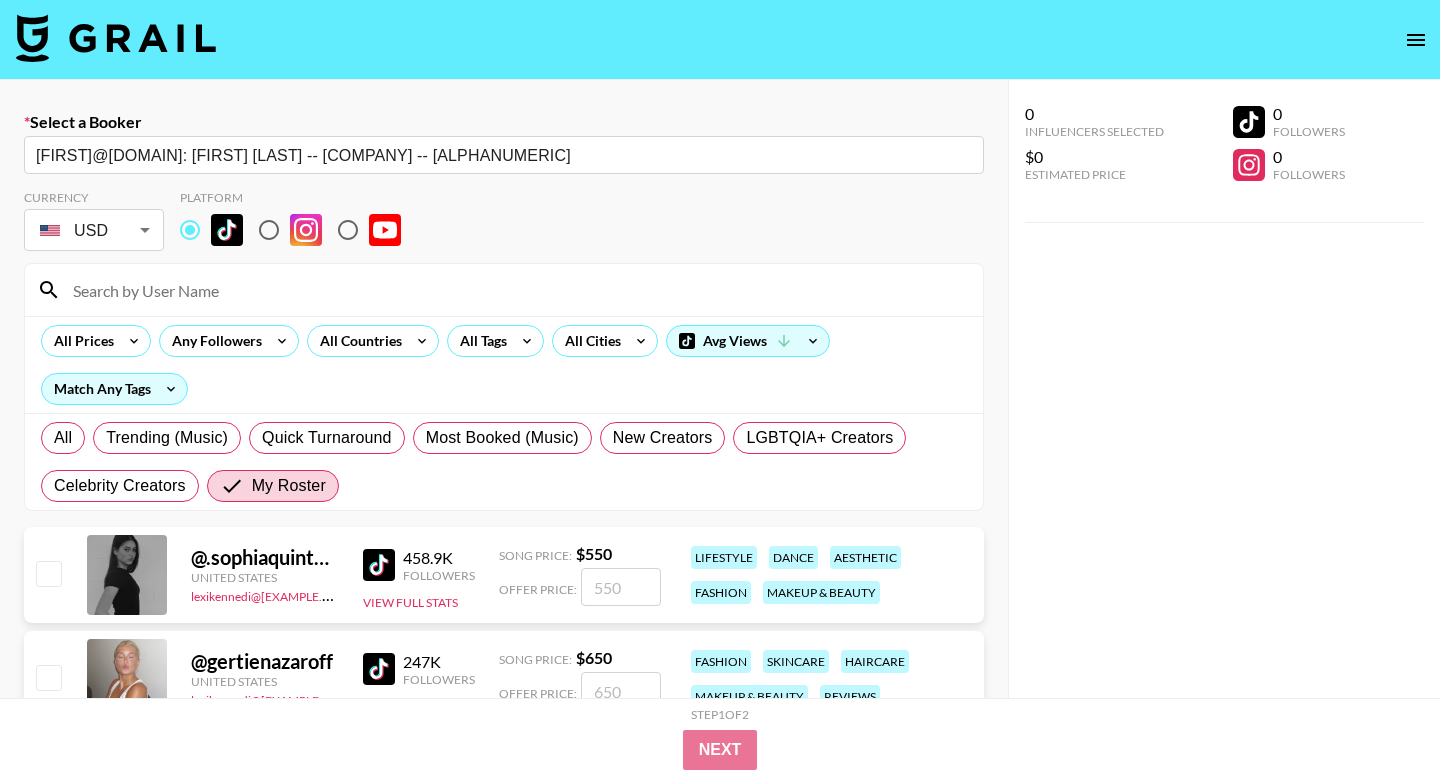 click at bounding box center [516, 290] 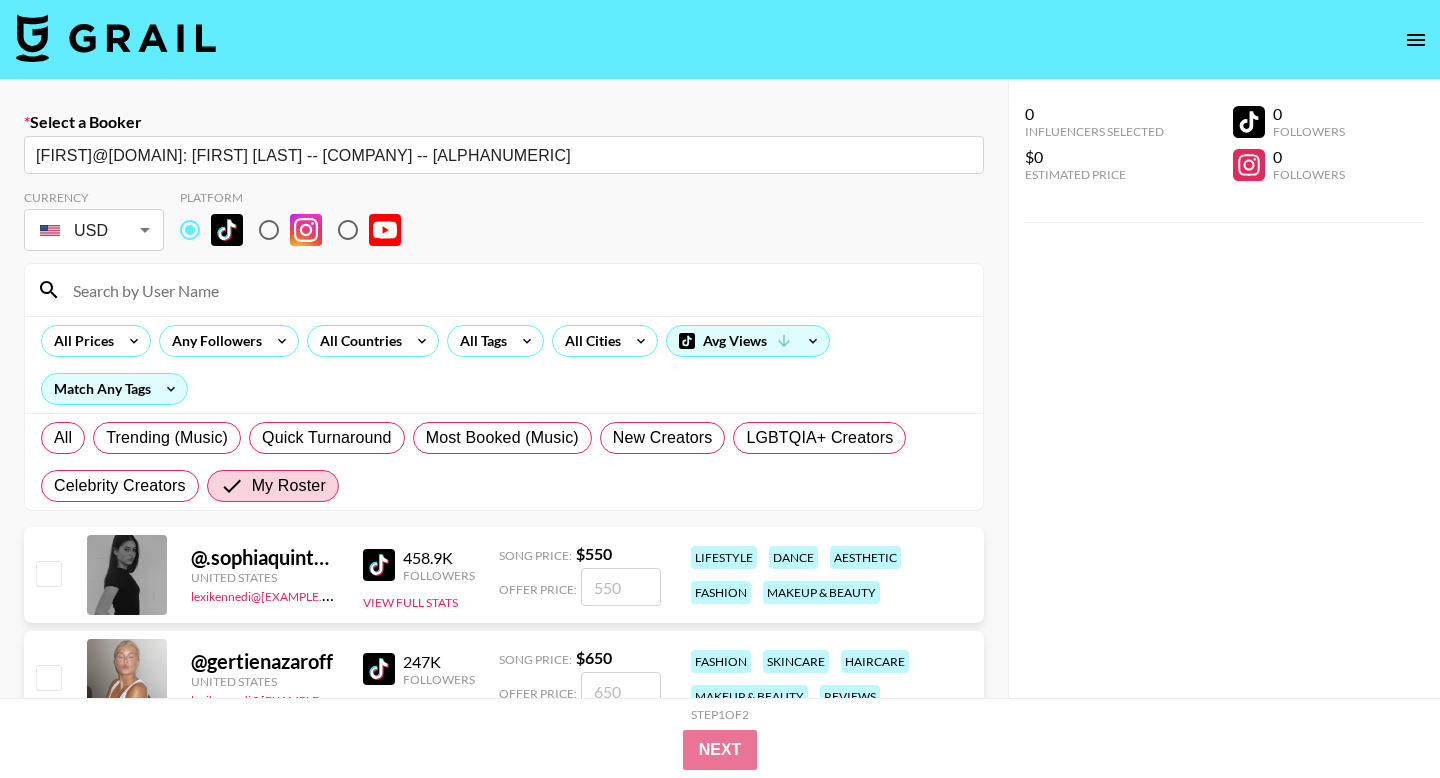 click on "[AT] [COMPANY] [COUNTRY] [FOLLOWERS] [STATS] [PRICE]: [PRICE] [OFFER] [KEYWORDS]" at bounding box center (504, 575) 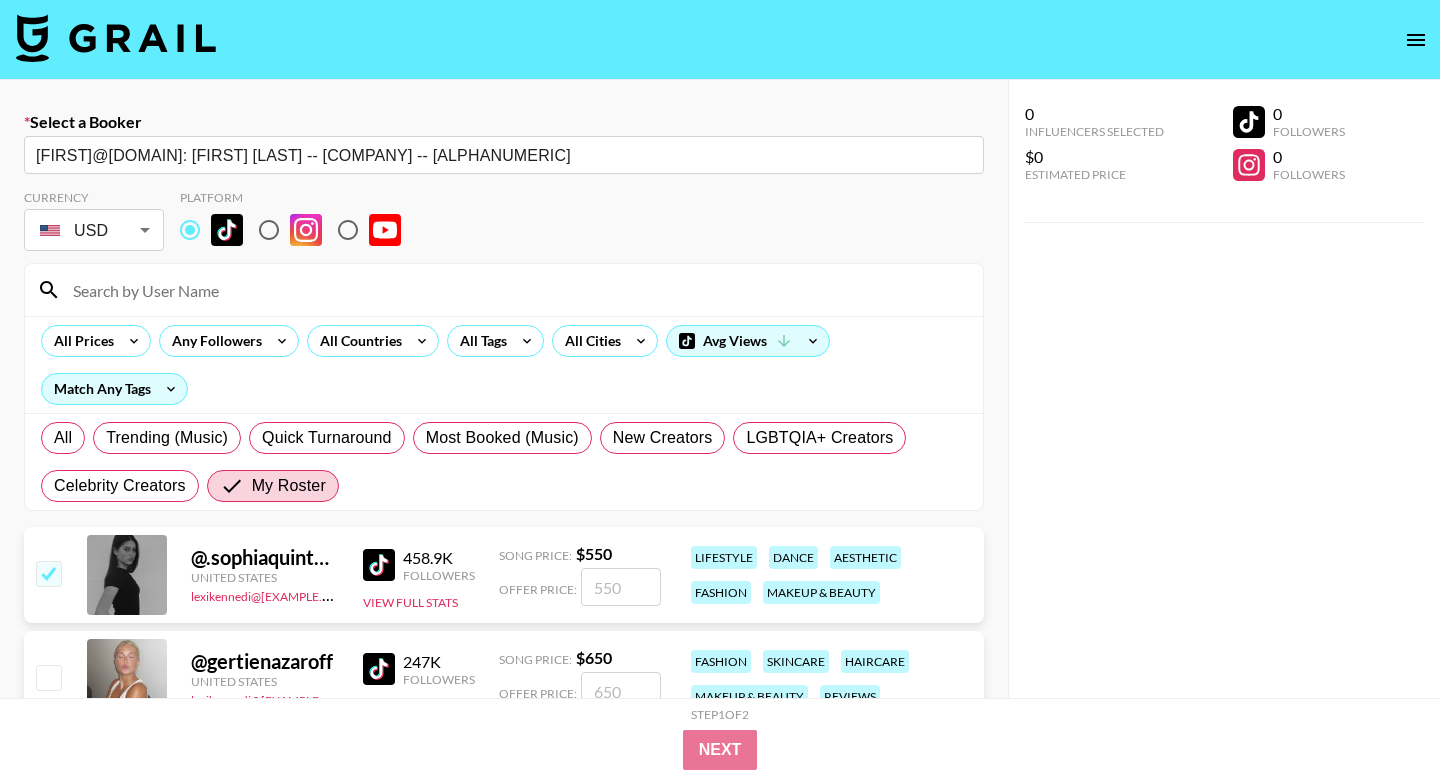 checkbox on "true" 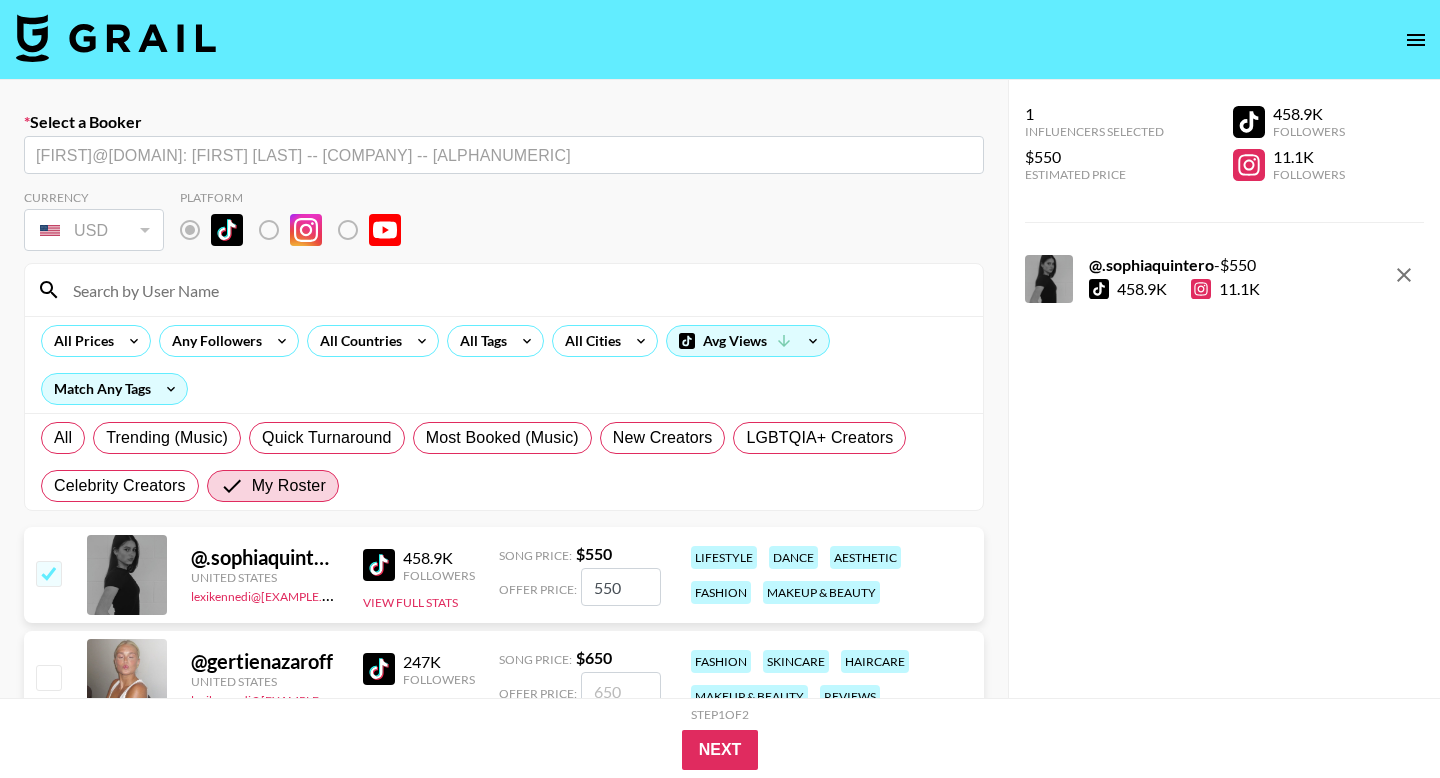 click on "550" at bounding box center (621, 587) 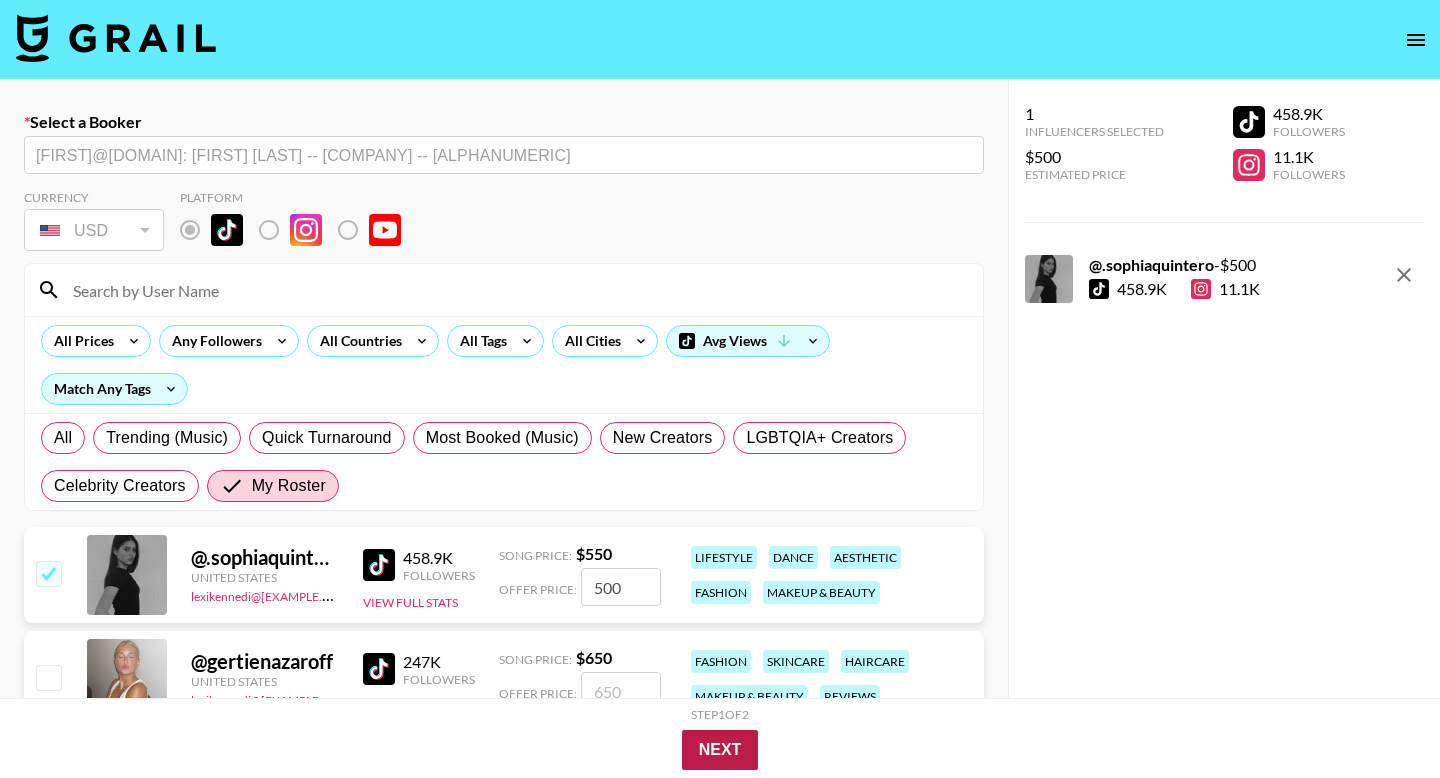 type on "500" 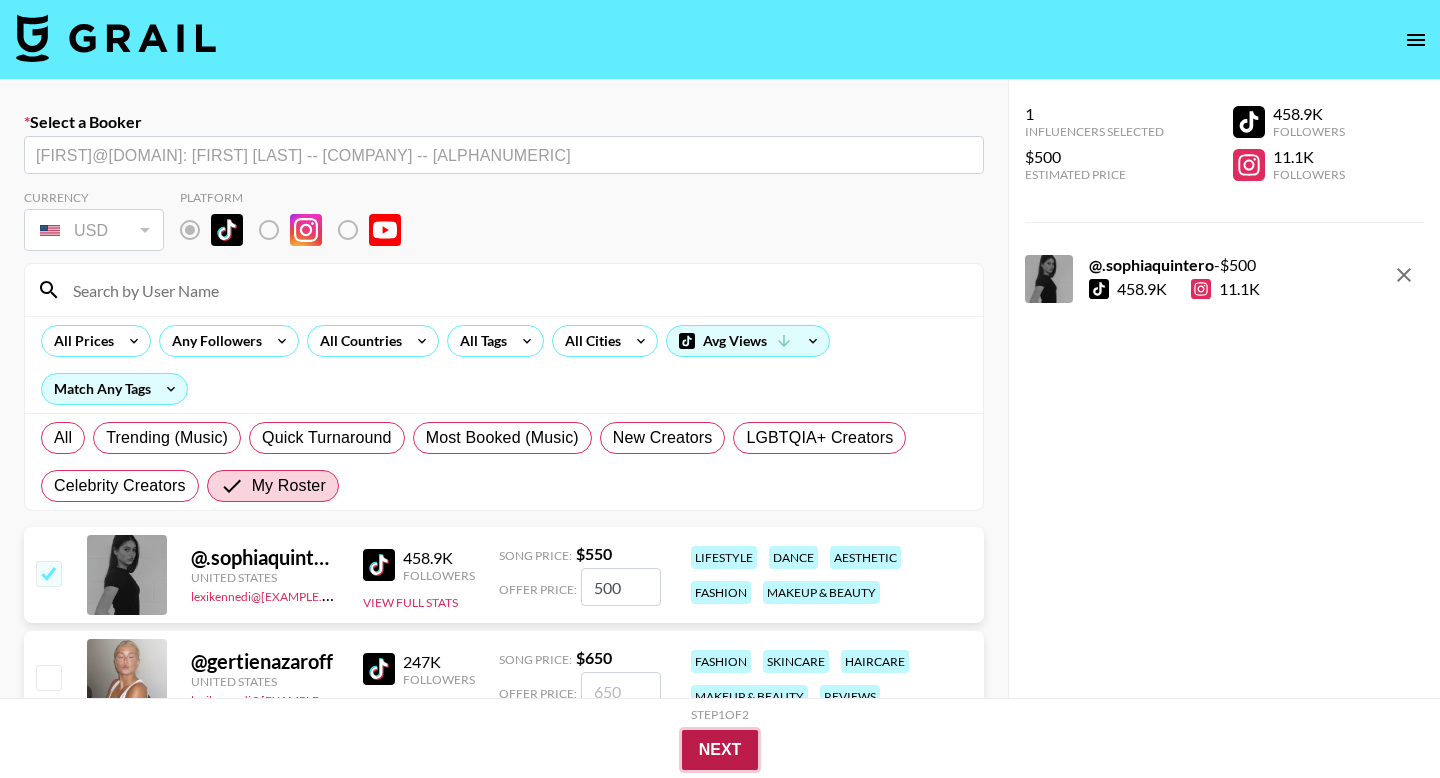 click on "Next" at bounding box center (720, 750) 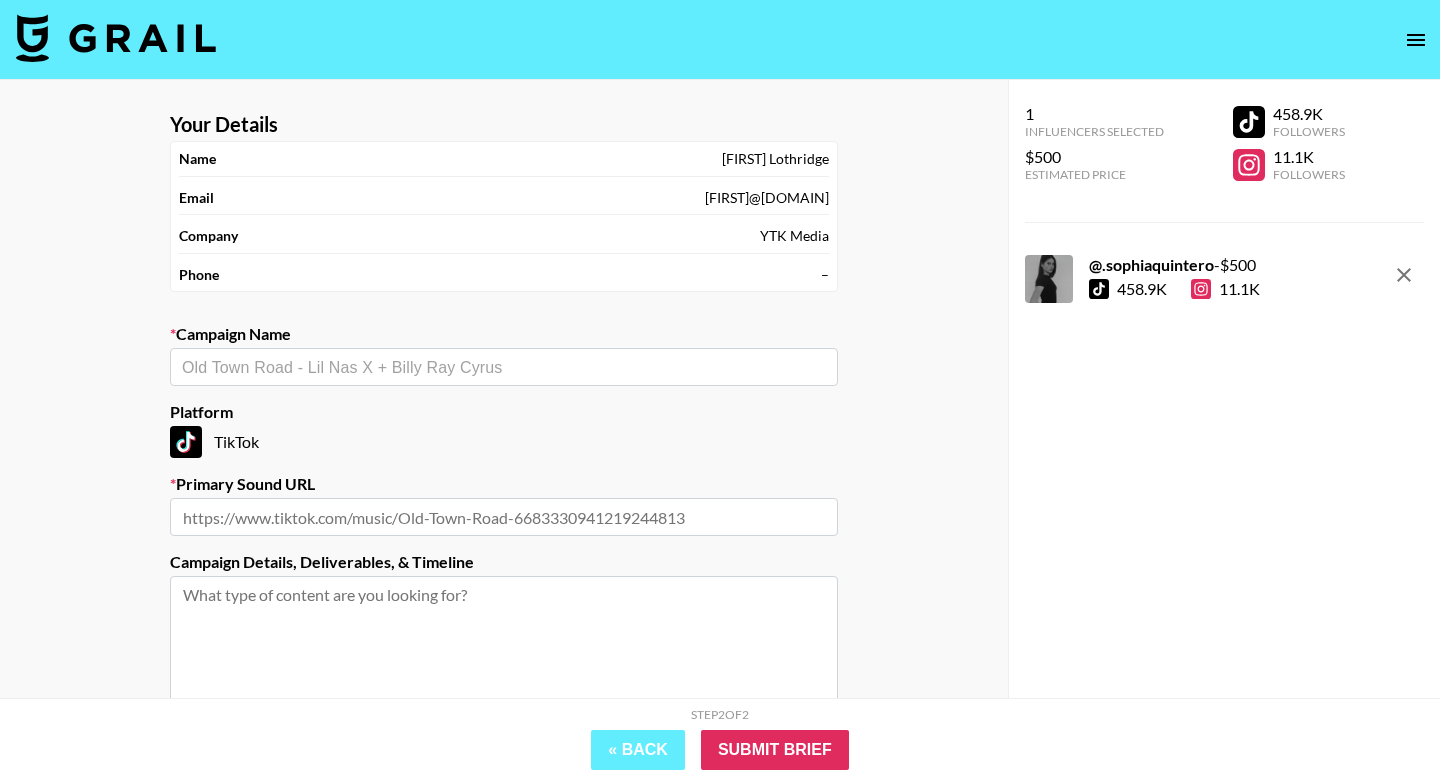 click at bounding box center (504, 367) 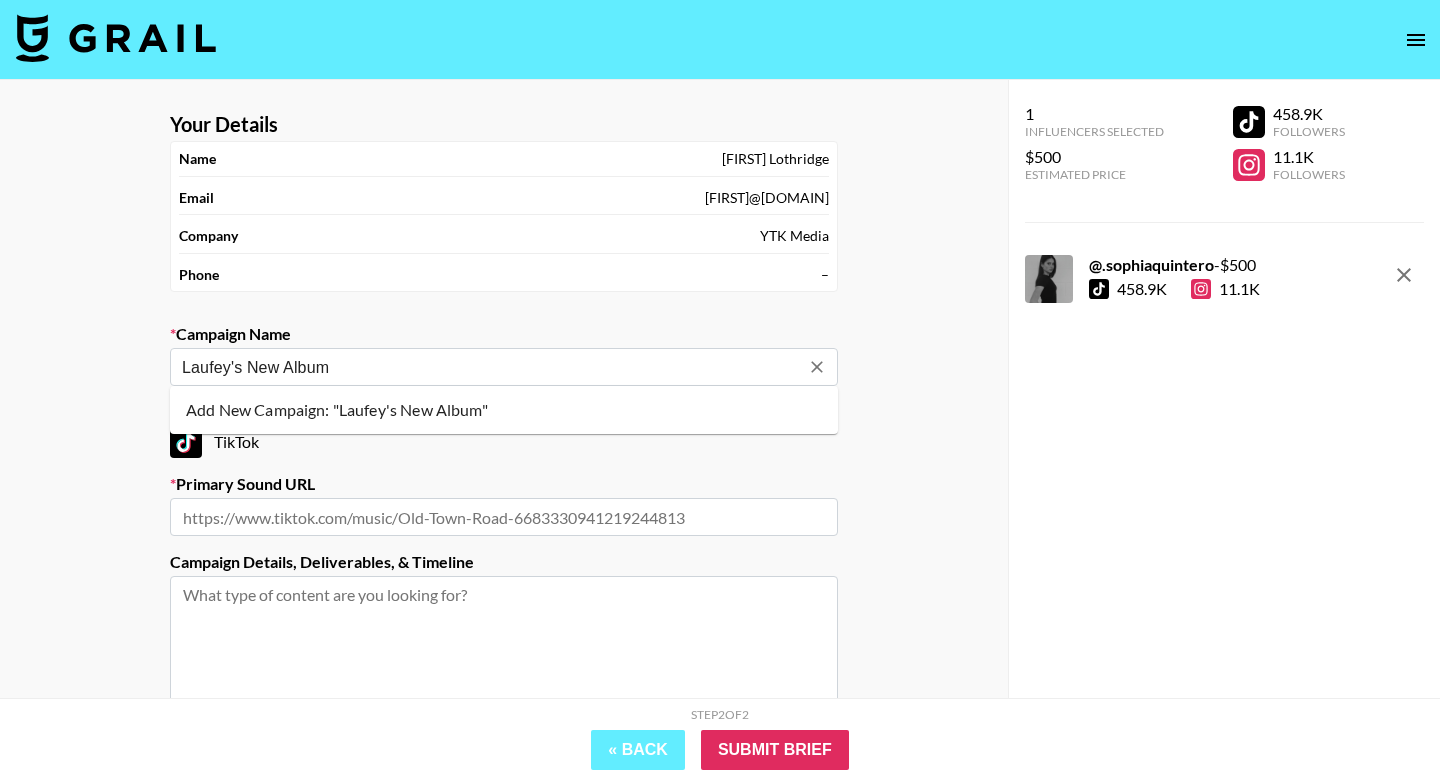 click on "Add New Campaign: "Laufey's New Album"" at bounding box center [504, 410] 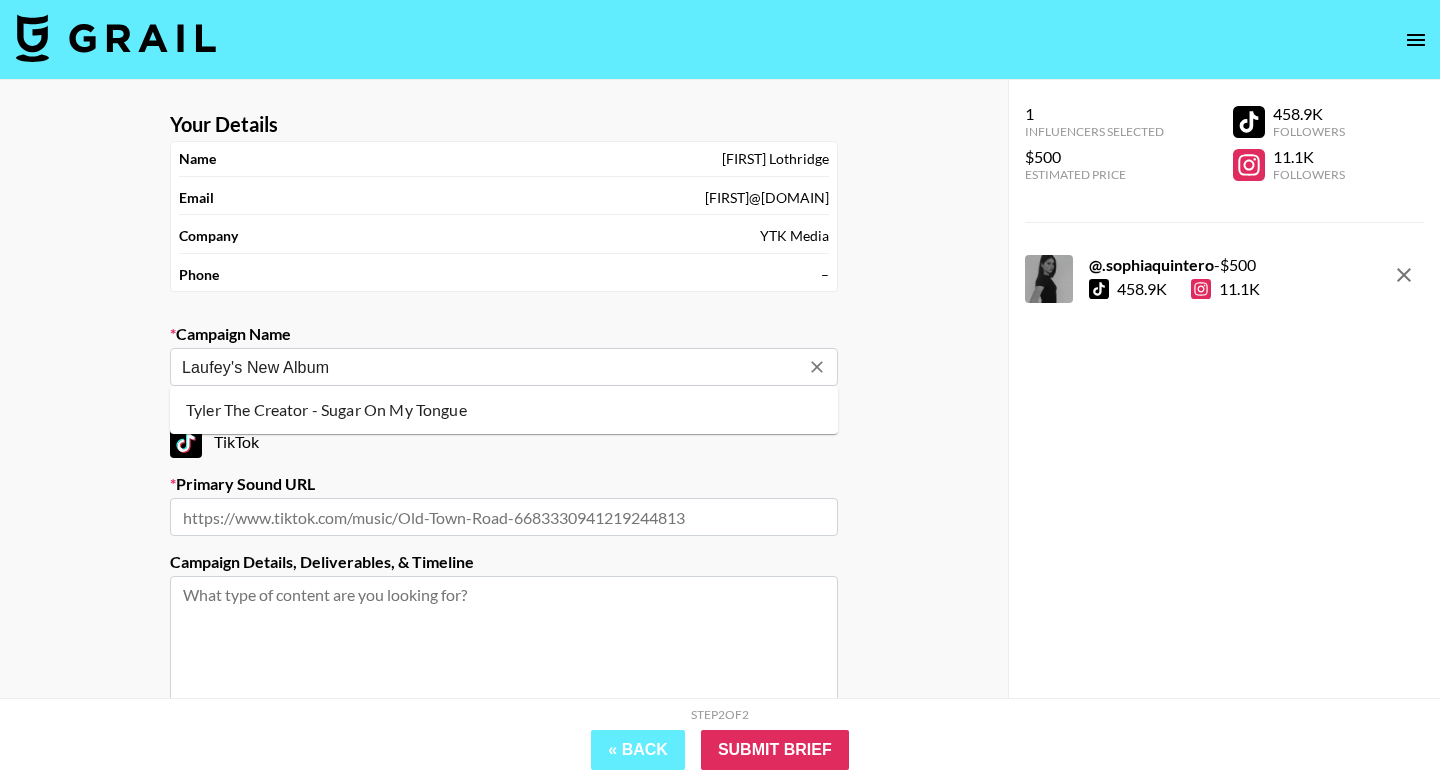 drag, startPoint x: 386, startPoint y: 363, endPoint x: 251, endPoint y: 366, distance: 135.03333 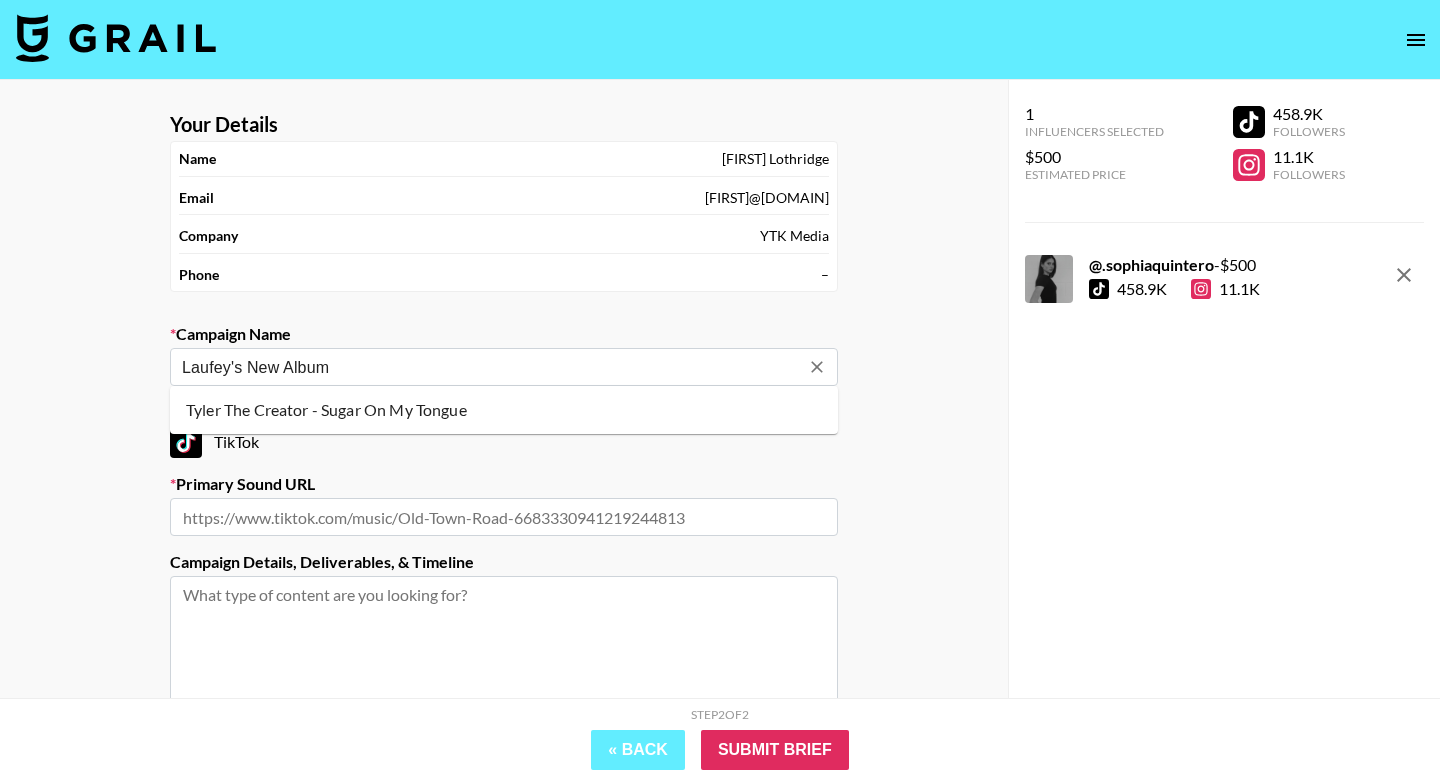 click on "Laufey's New Album" at bounding box center [490, 367] 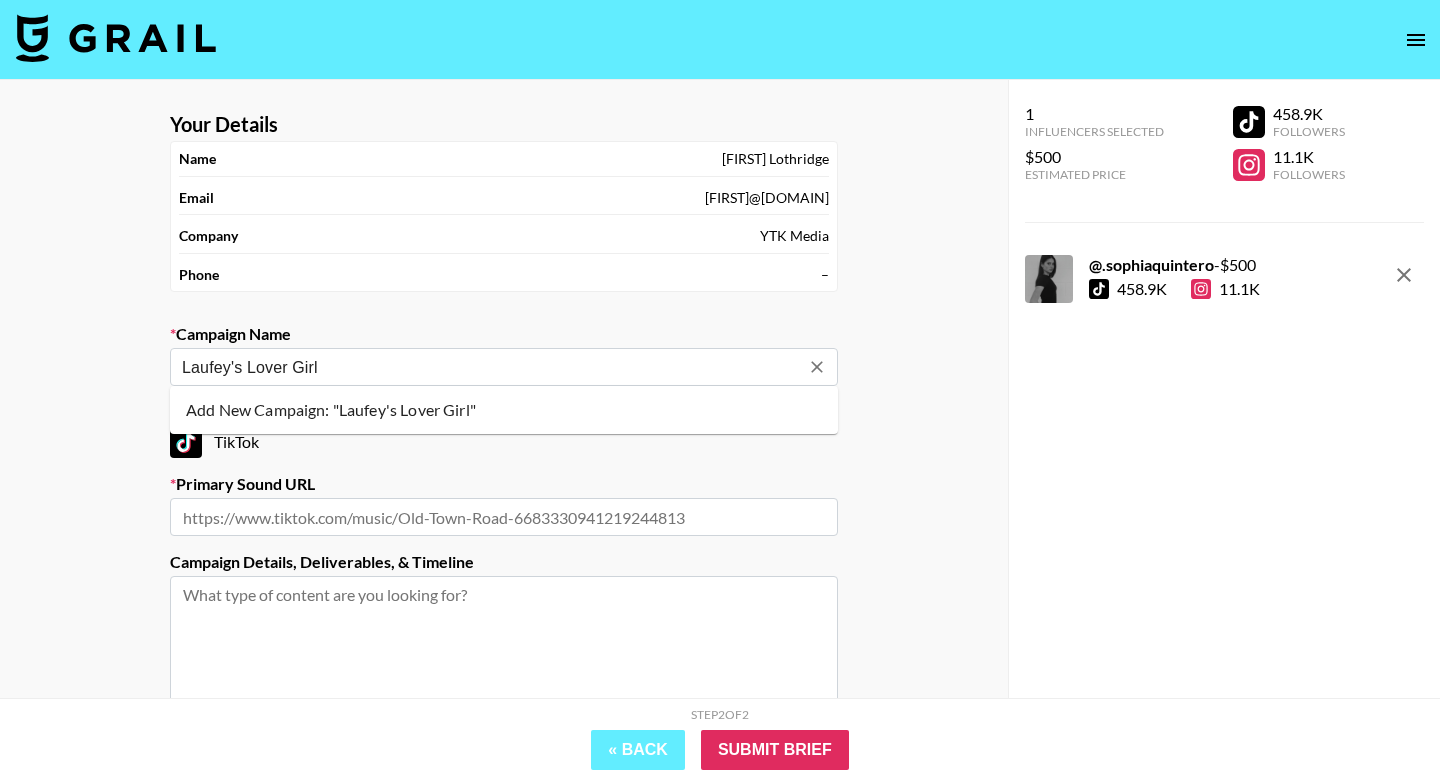 click on "Add New Campaign: "Laufey's Lover Girl"" at bounding box center [504, 410] 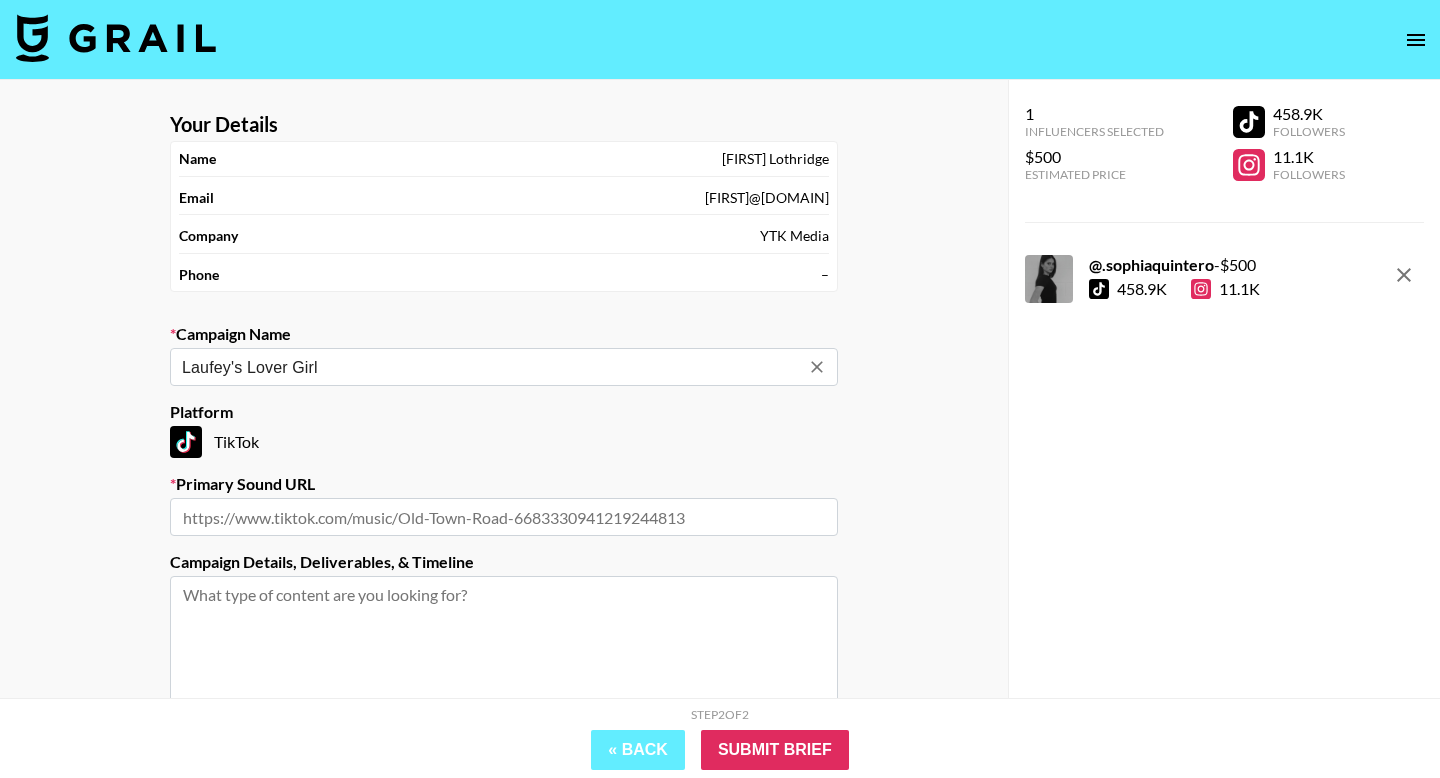 type on "Laufey's Lover Girl" 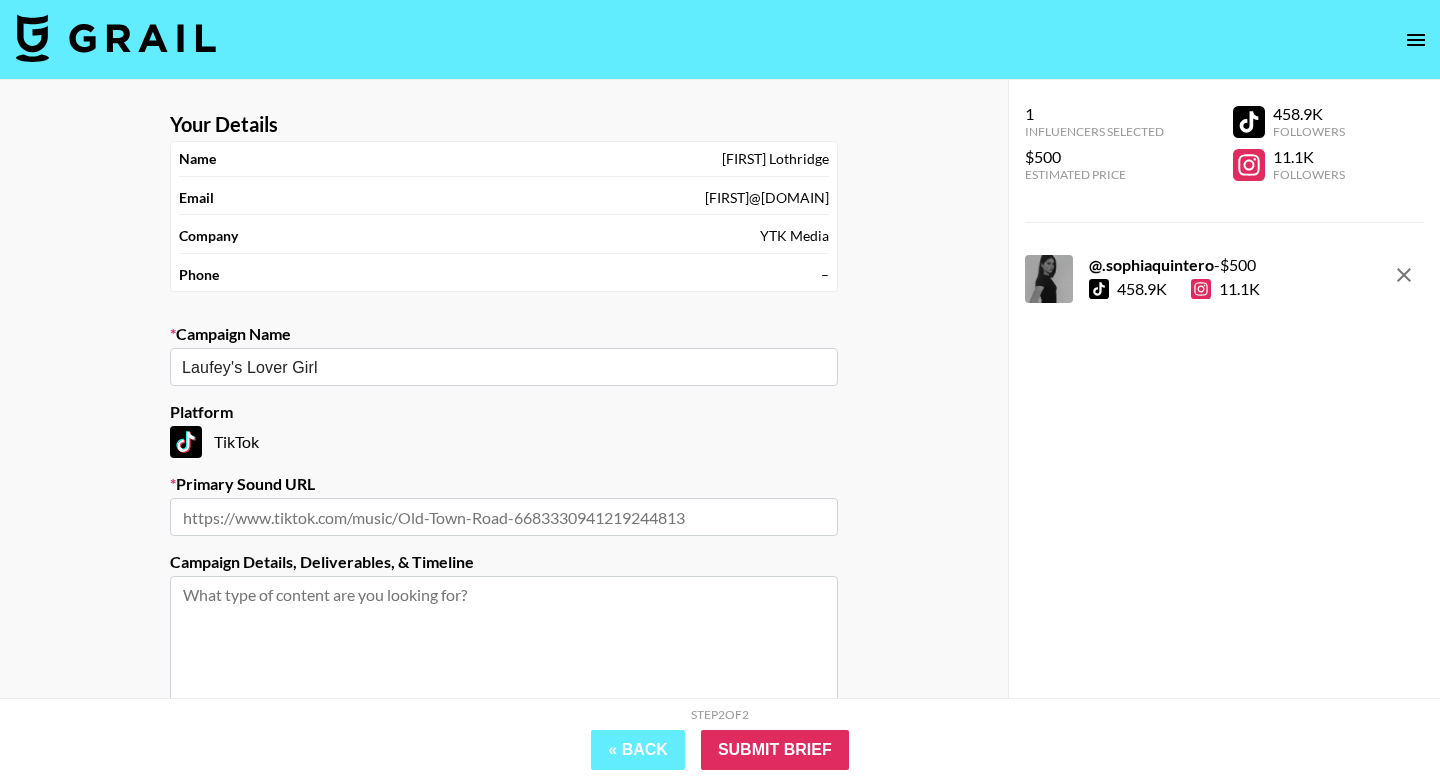 paste on "https://www.tiktok.com/music/Lover-Girl-7512603498313041936?lang=en" 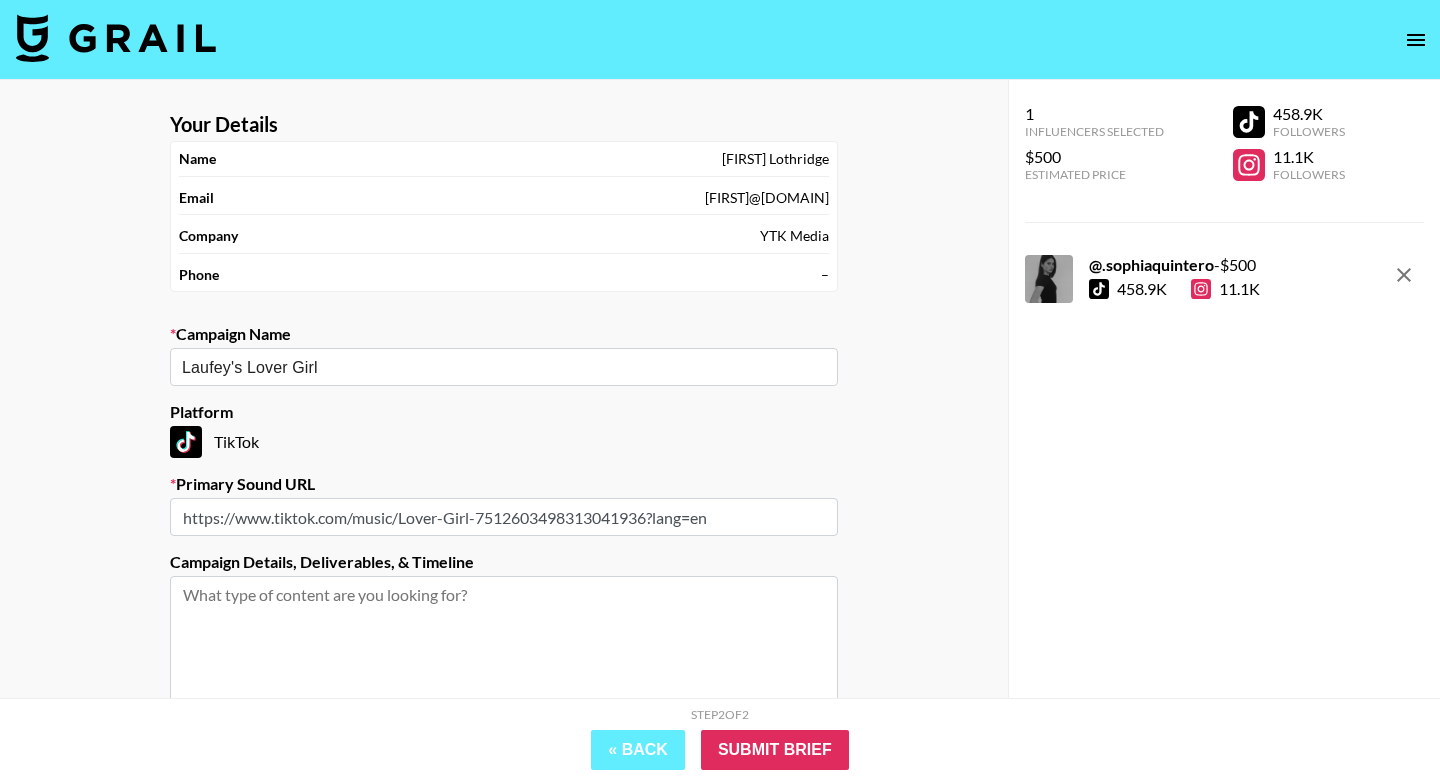 type on "https://www.tiktok.com/music/Lover-Girl-7512603498313041936?lang=en" 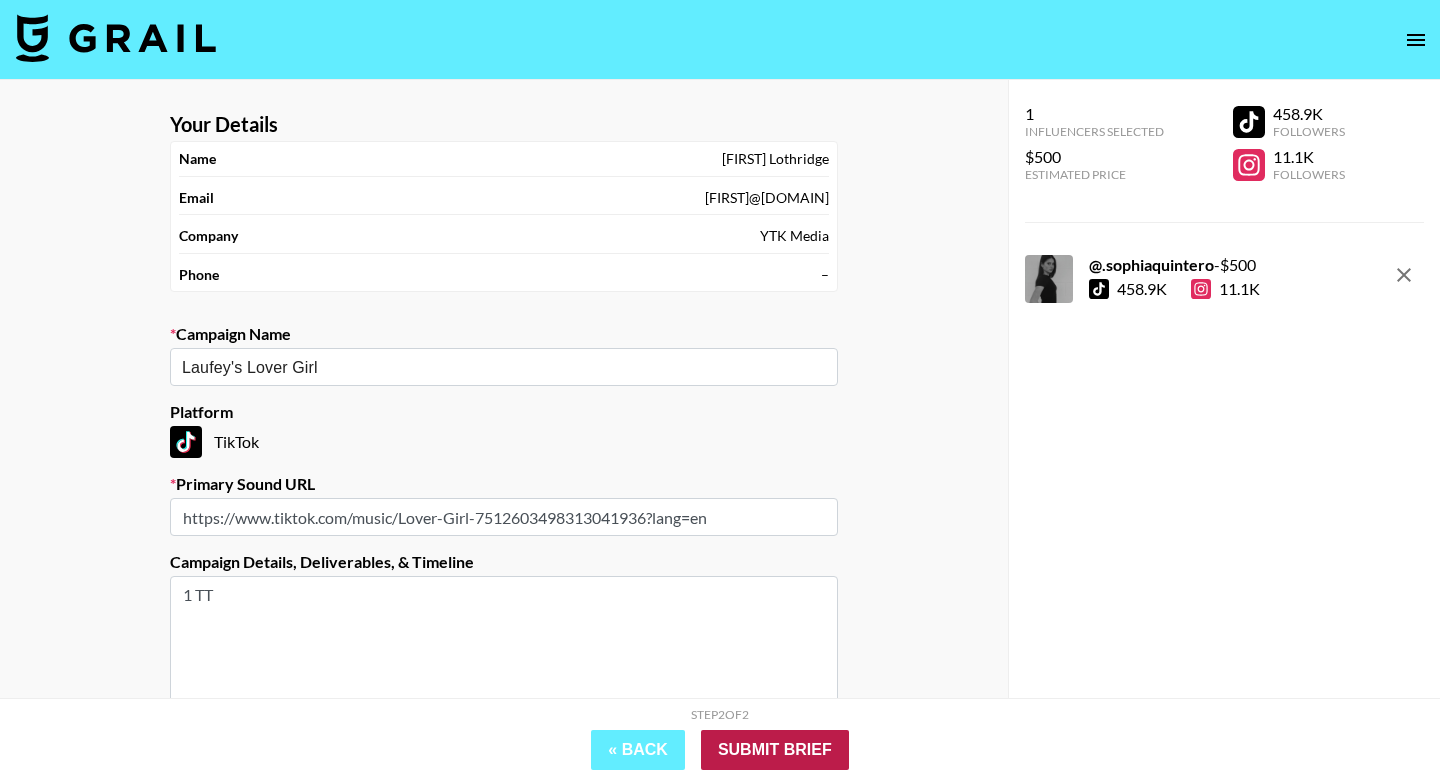 type on "1 TT" 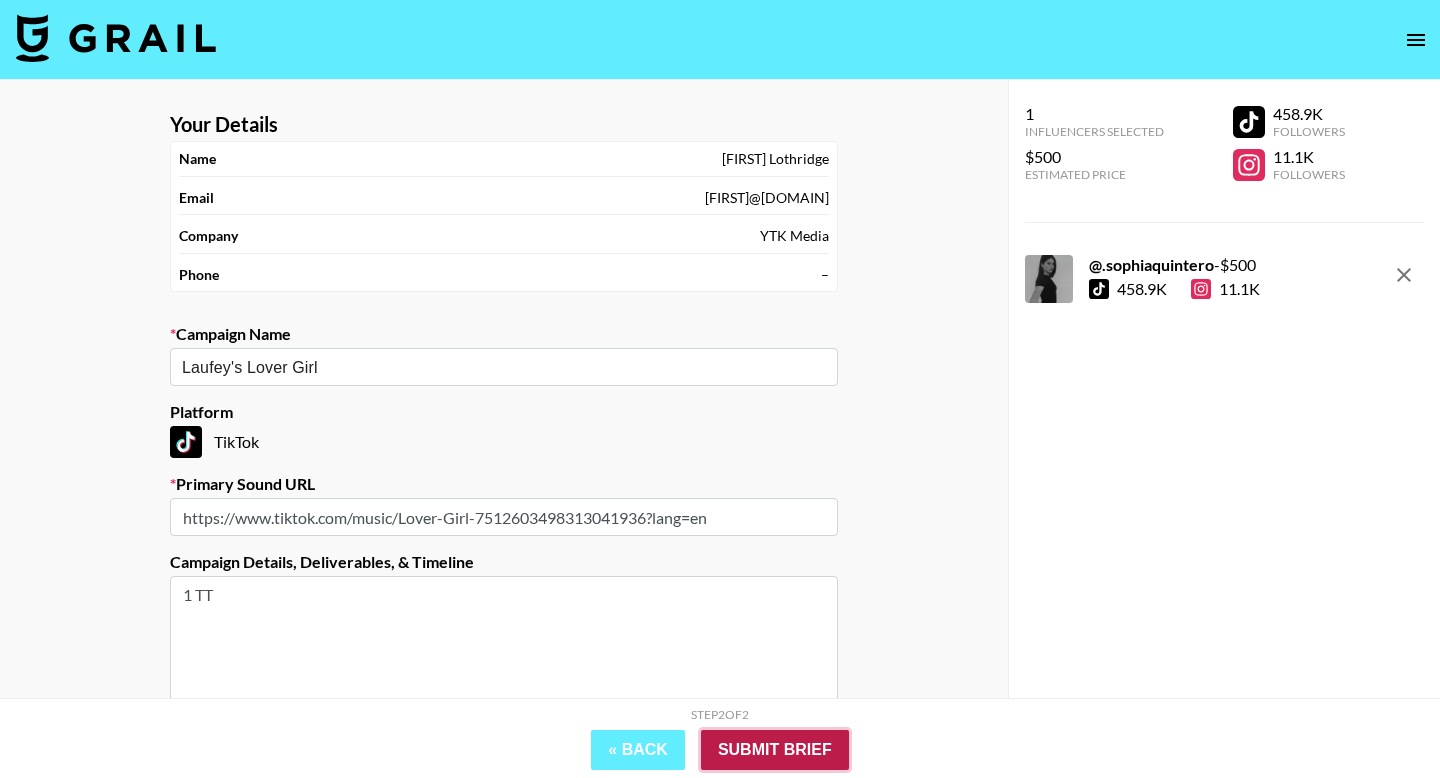 click on "Submit Brief" at bounding box center (775, 750) 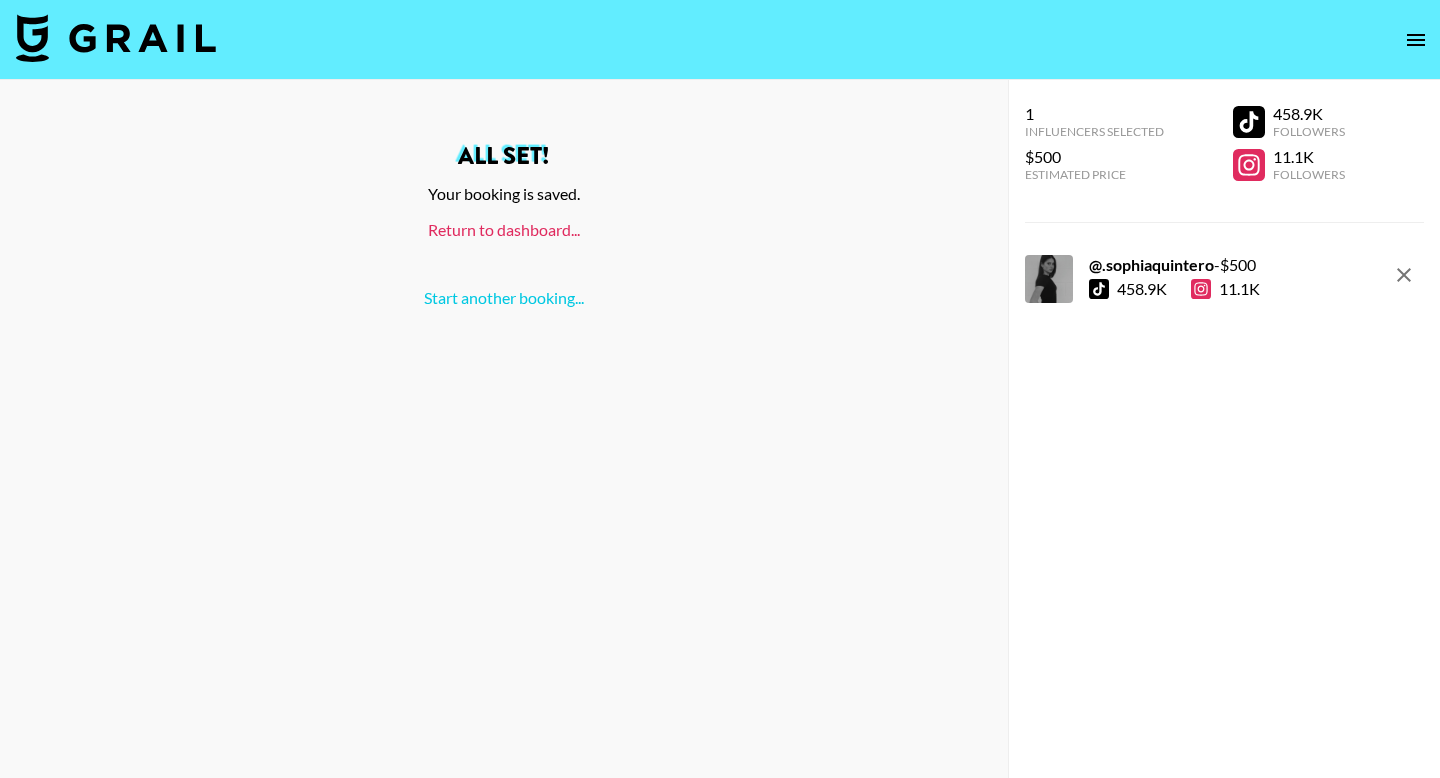click on "Return to dashboard..." at bounding box center [504, 229] 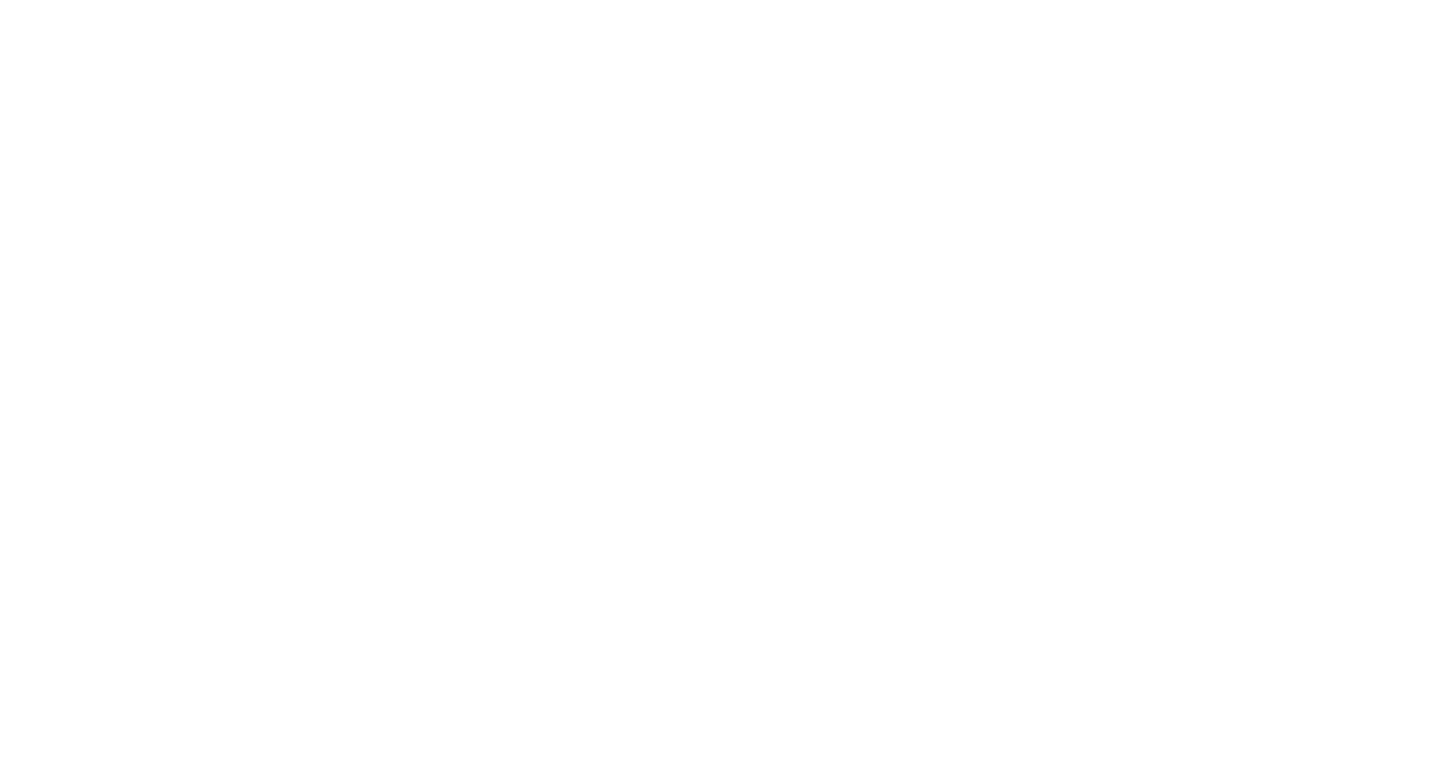 scroll, scrollTop: 0, scrollLeft: 0, axis: both 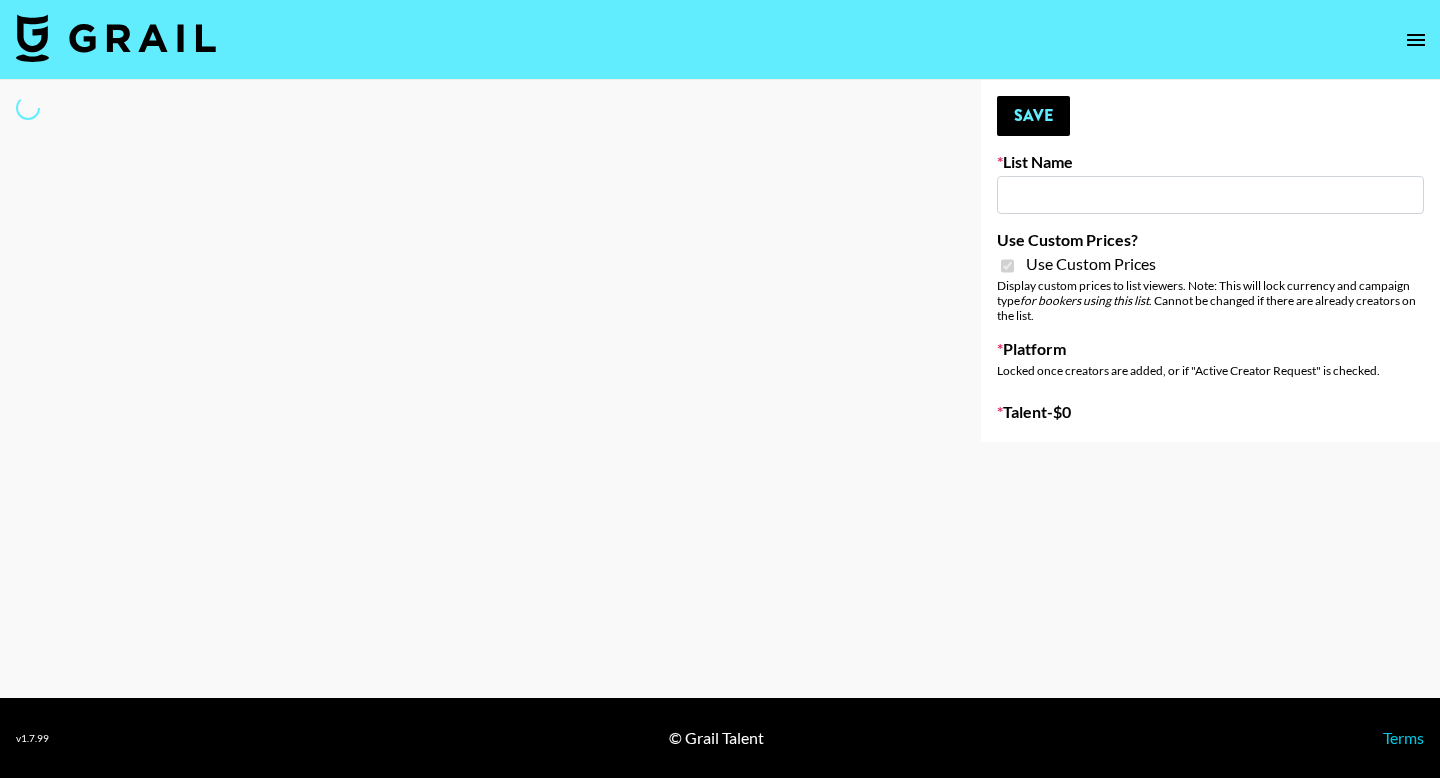 type on "iScanner (8th Aug)" 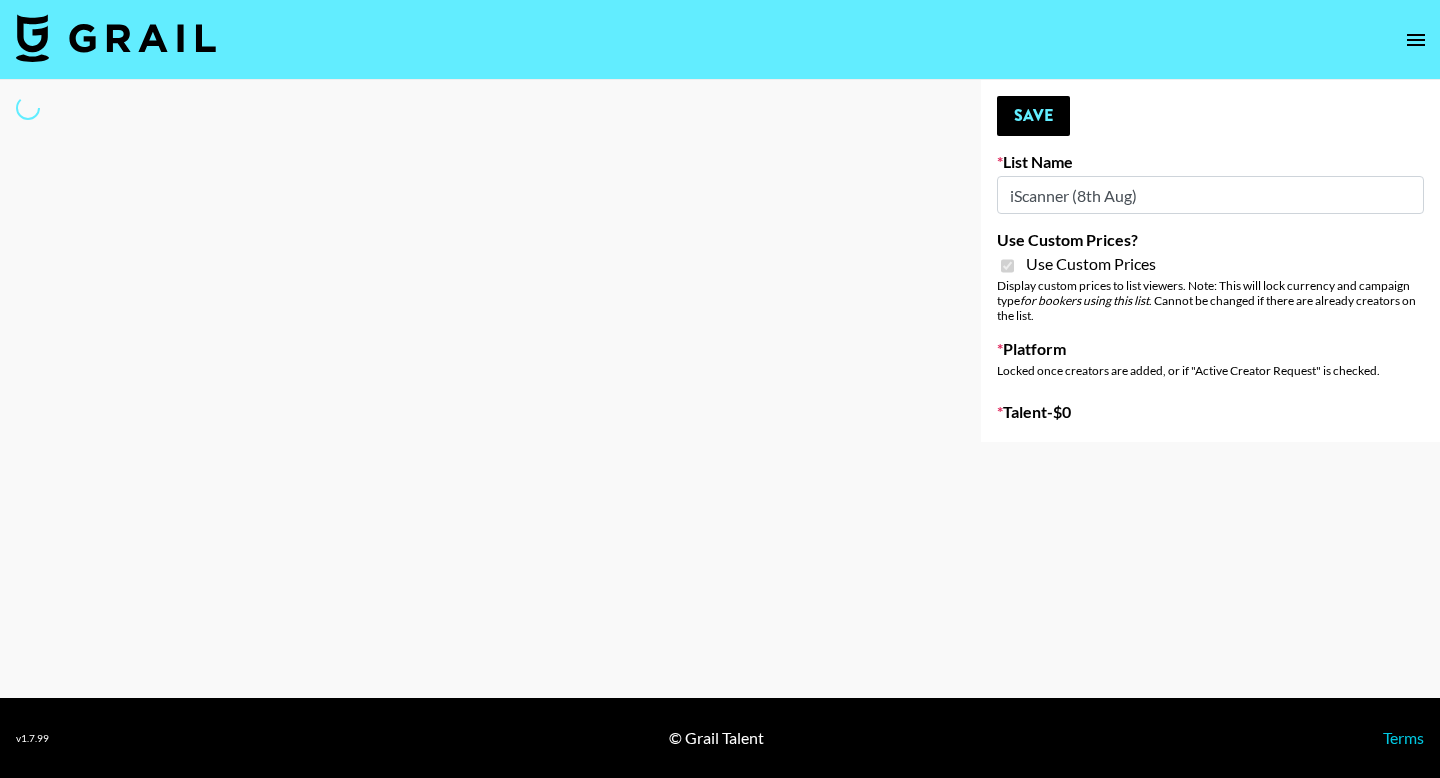 checkbox on "true" 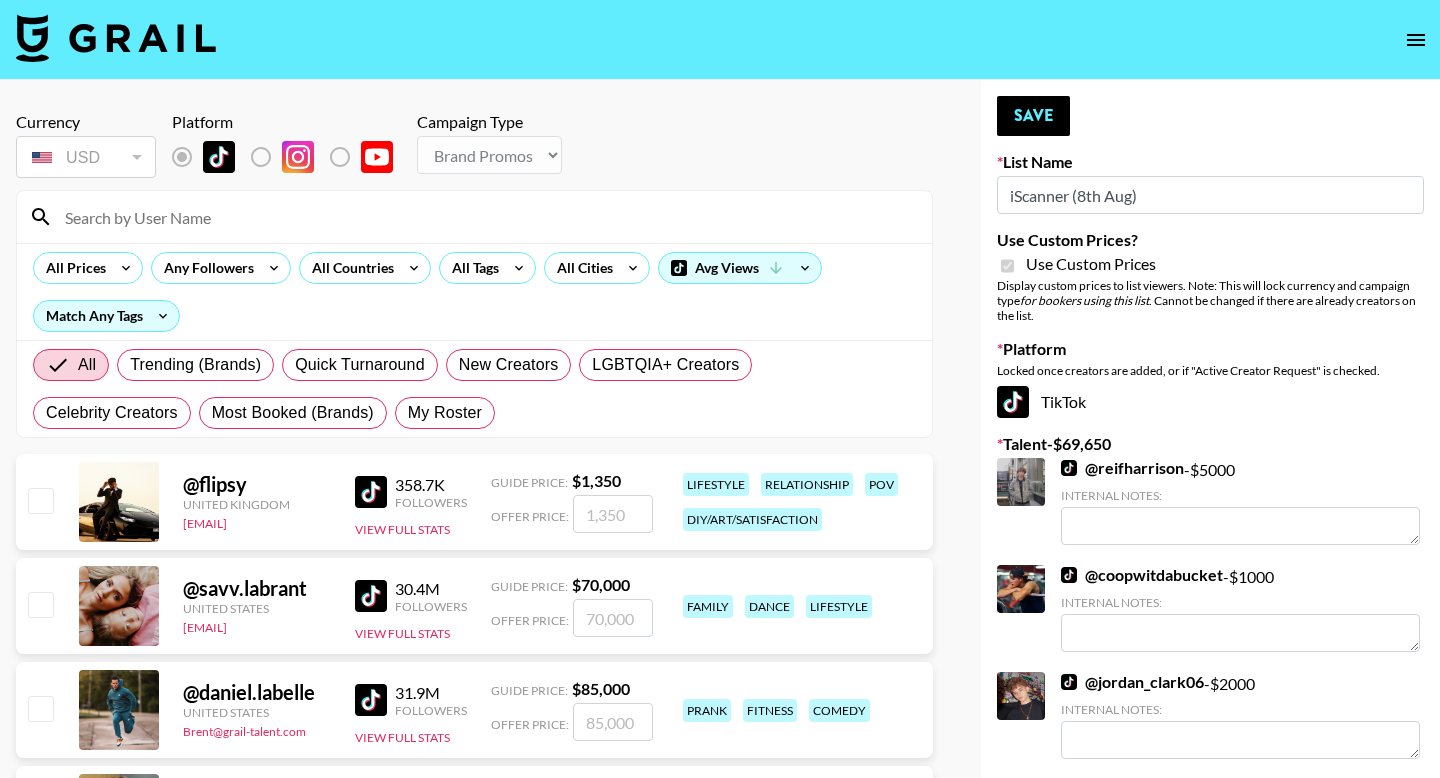 click at bounding box center [474, 217] 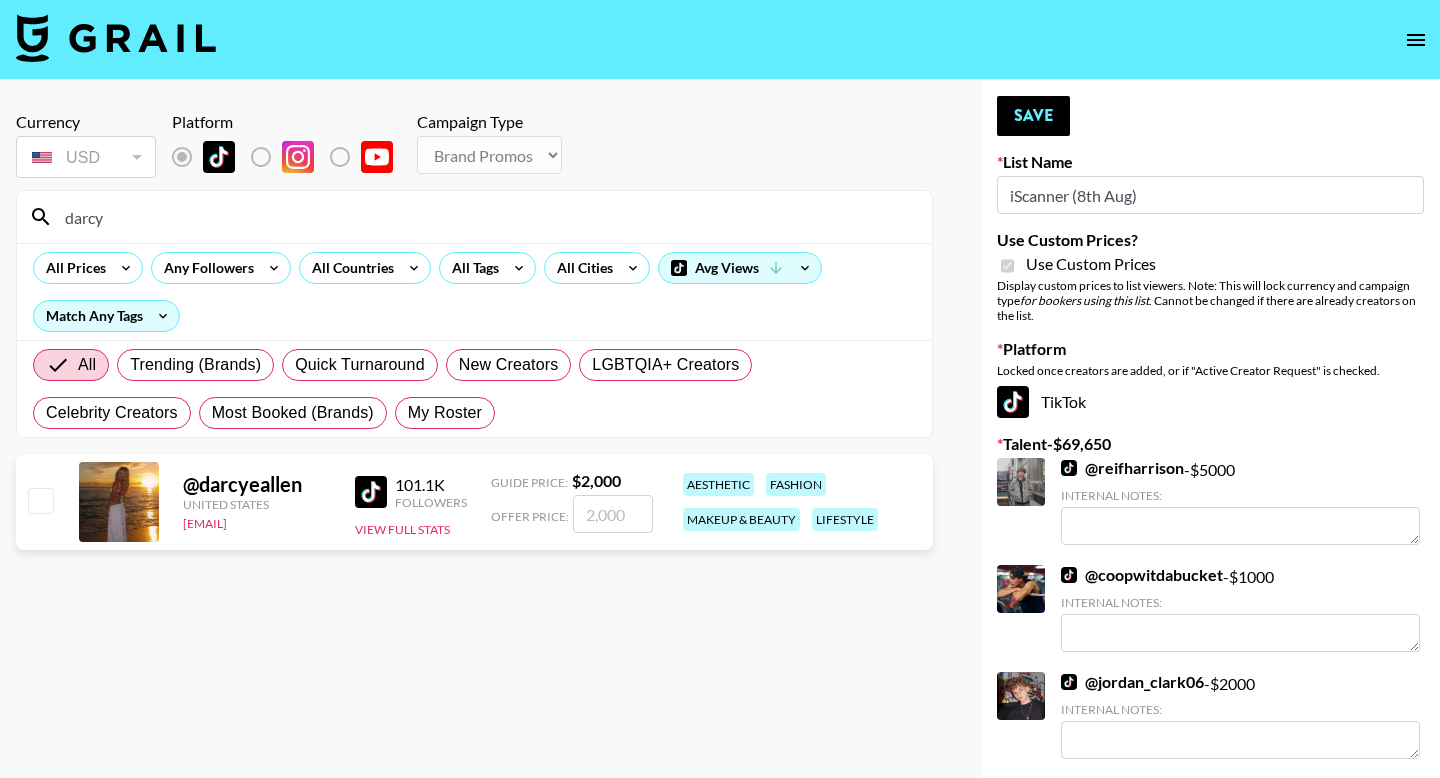 type on "darcy" 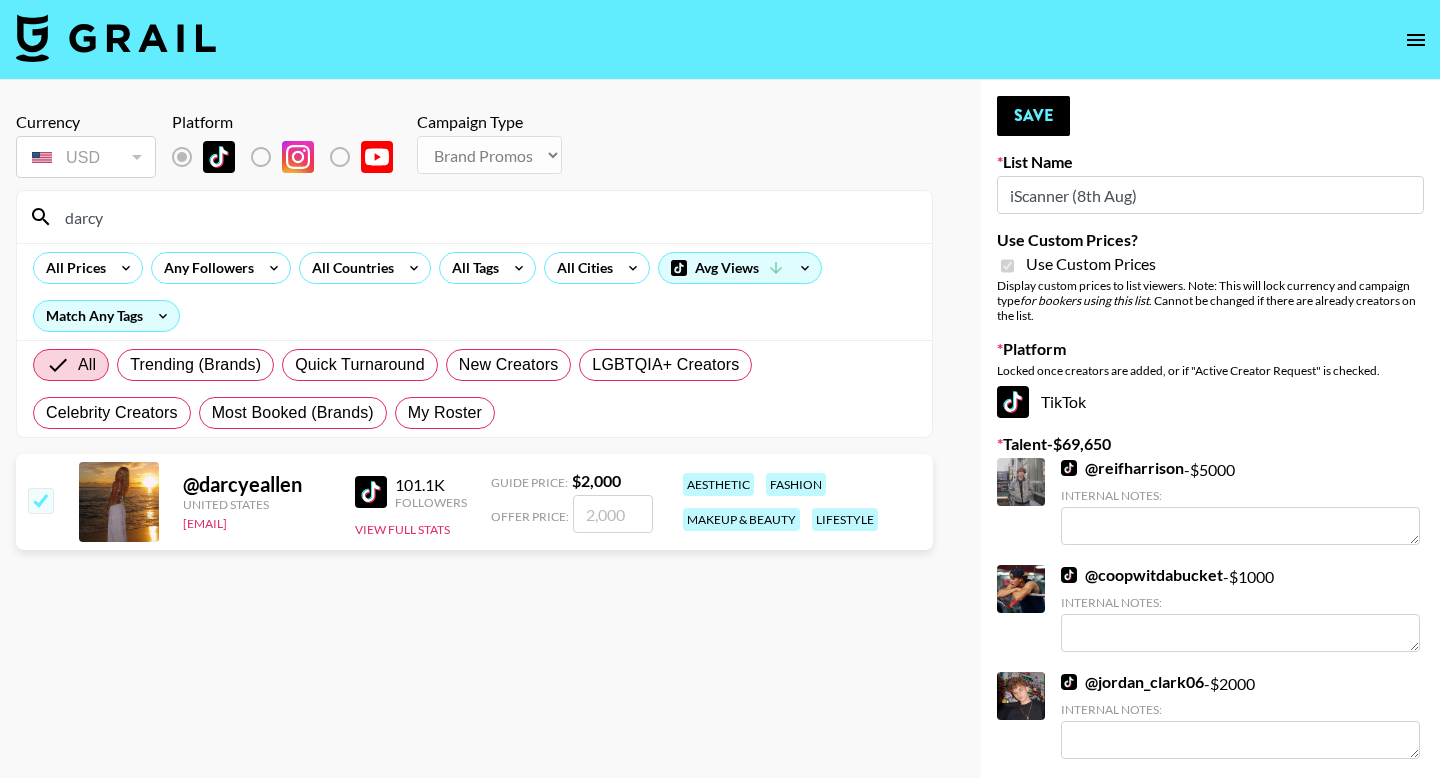 checkbox on "true" 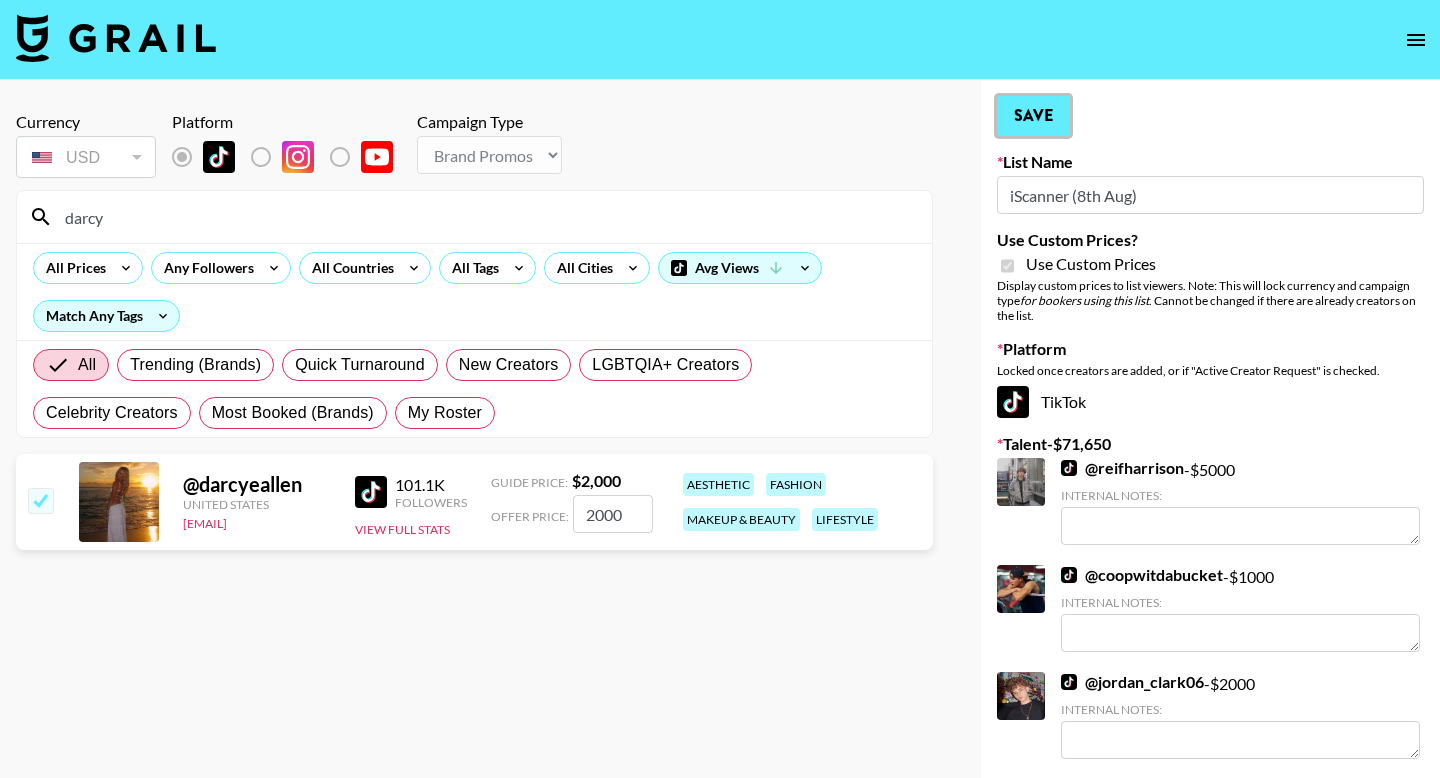 click on "Save" at bounding box center (1033, 116) 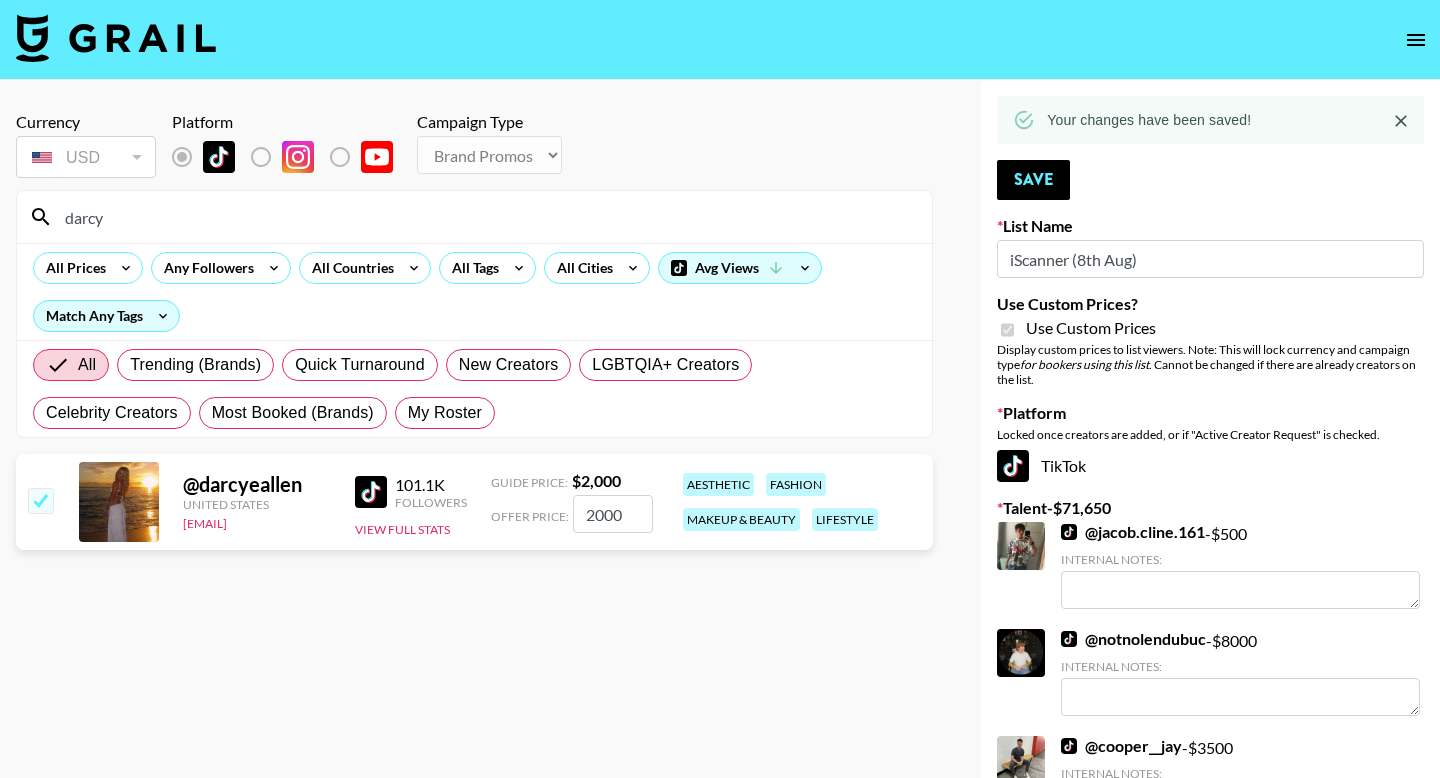click on "darcy" at bounding box center [486, 217] 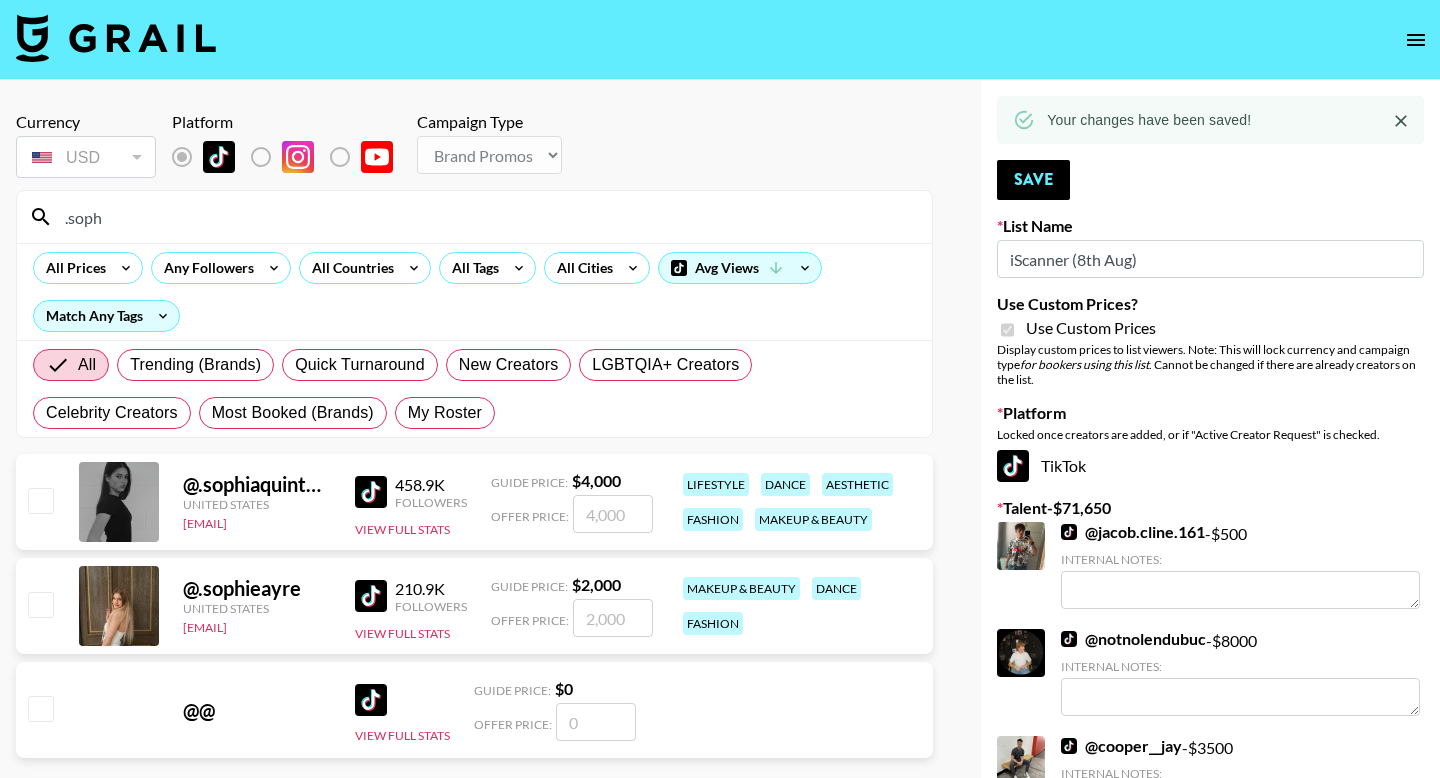 type on ".soph" 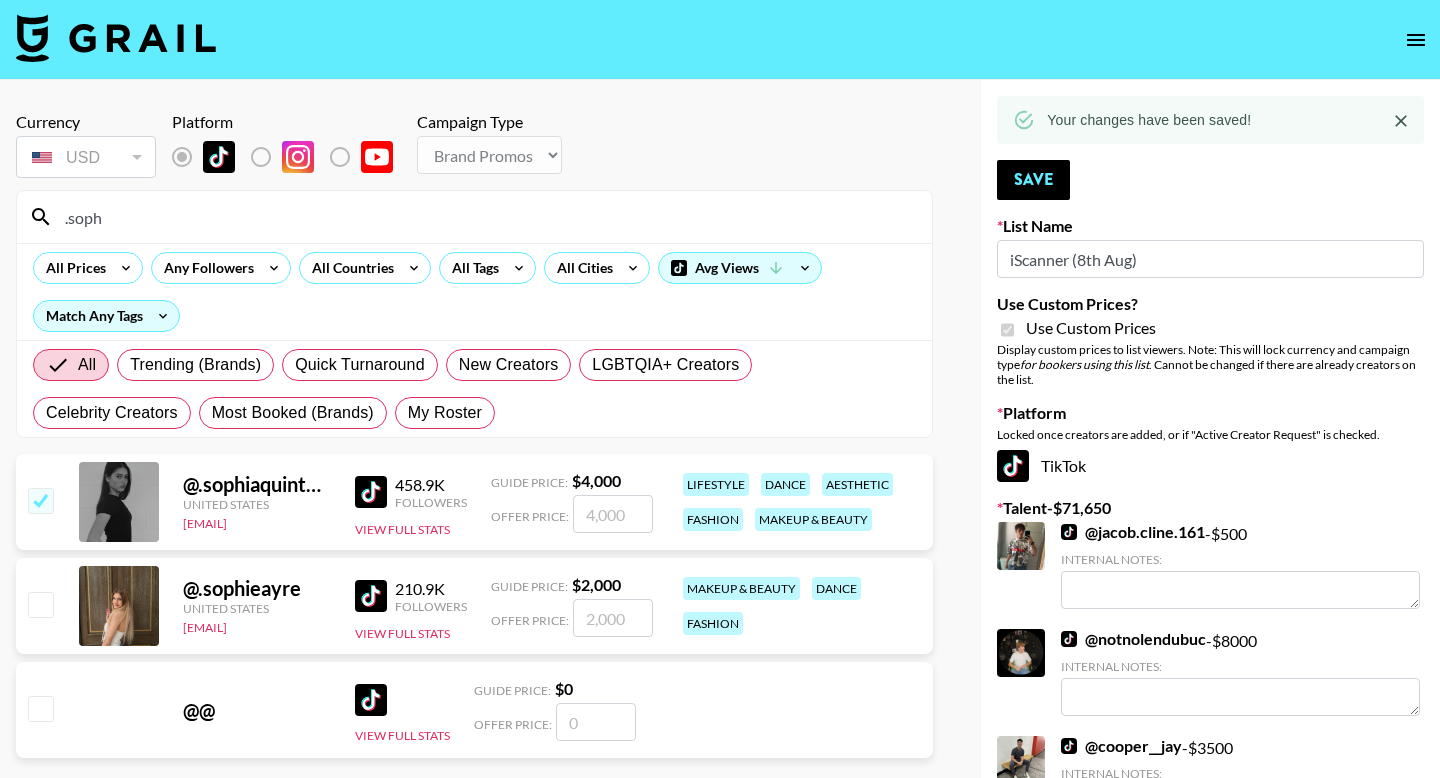 checkbox on "true" 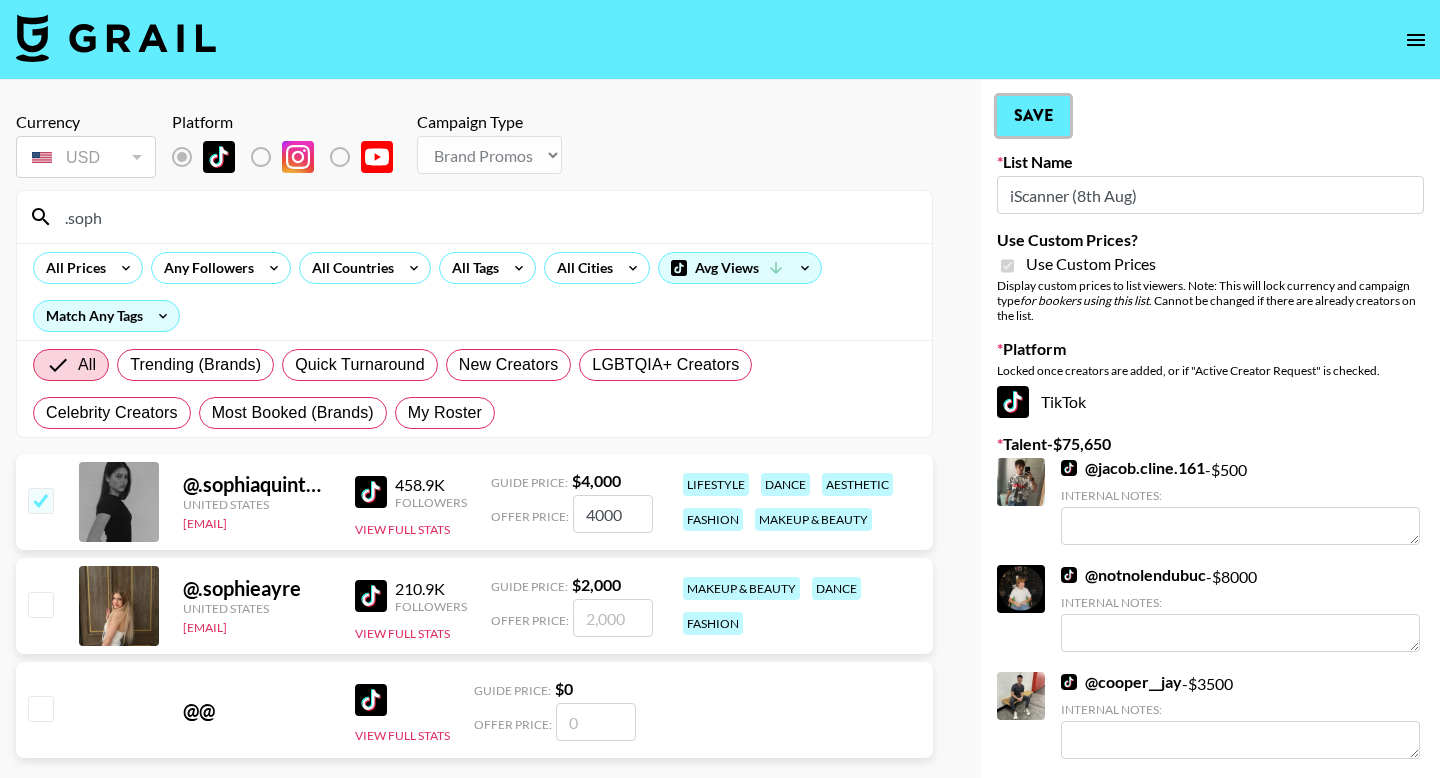 click on "Save" at bounding box center [1033, 116] 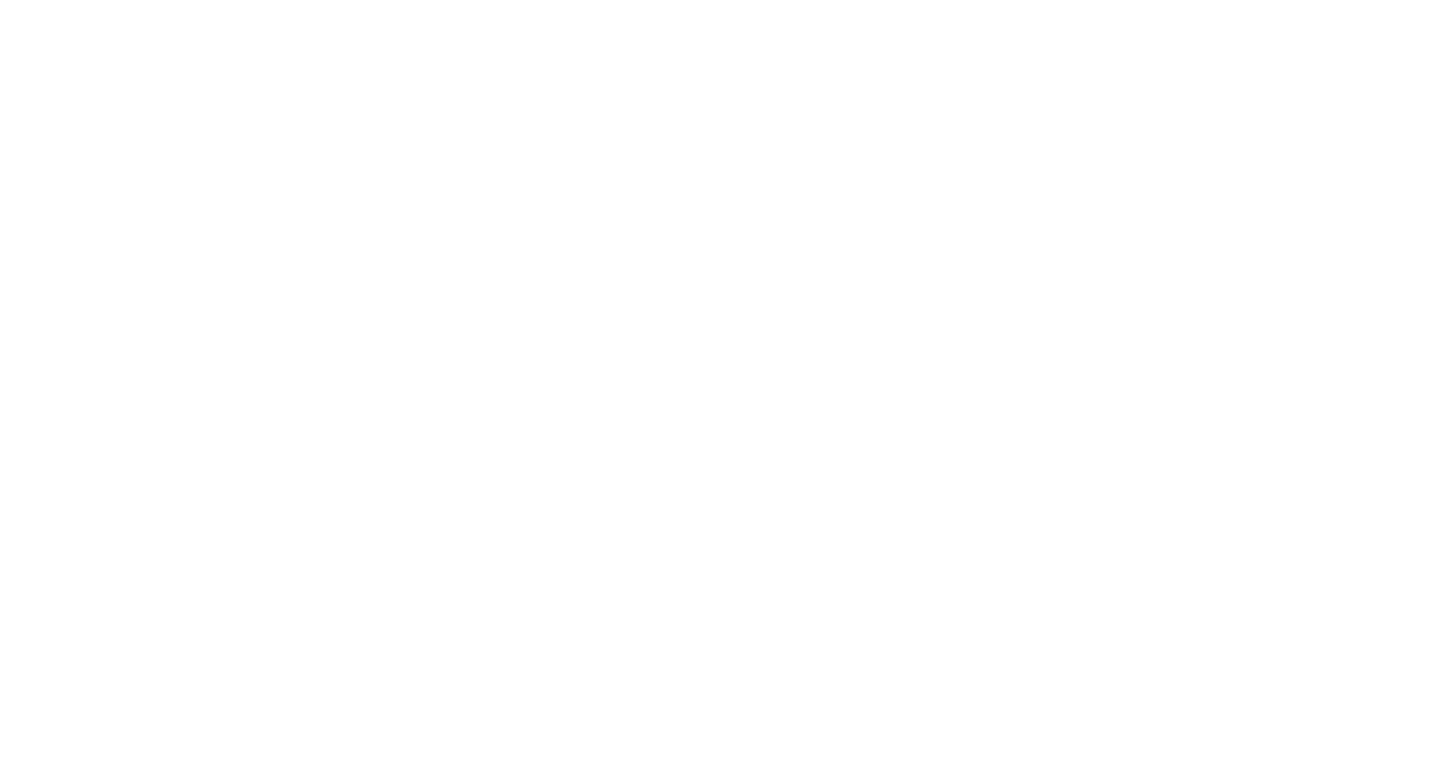 scroll, scrollTop: 0, scrollLeft: 0, axis: both 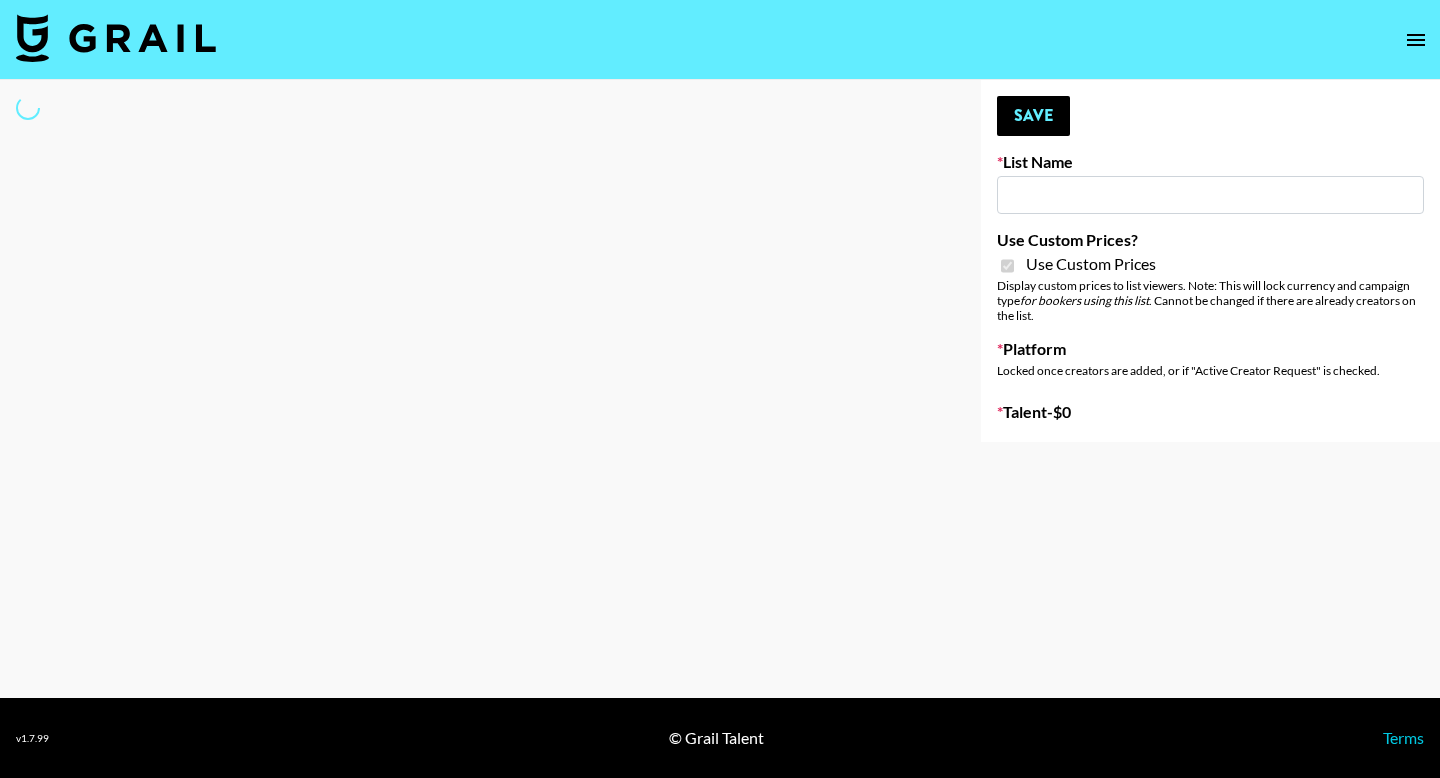 type on "Some By Mi (8th Aug)" 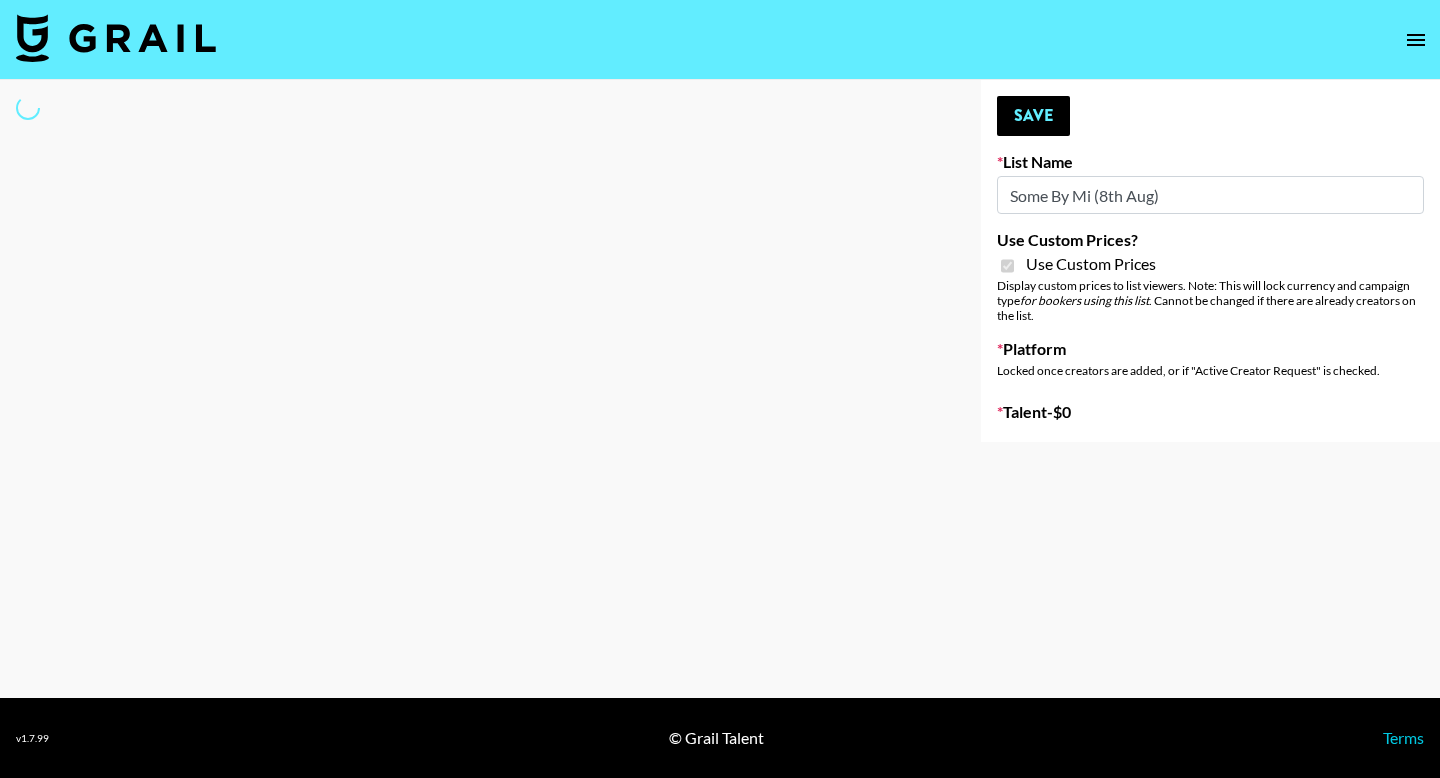 select on "Brand" 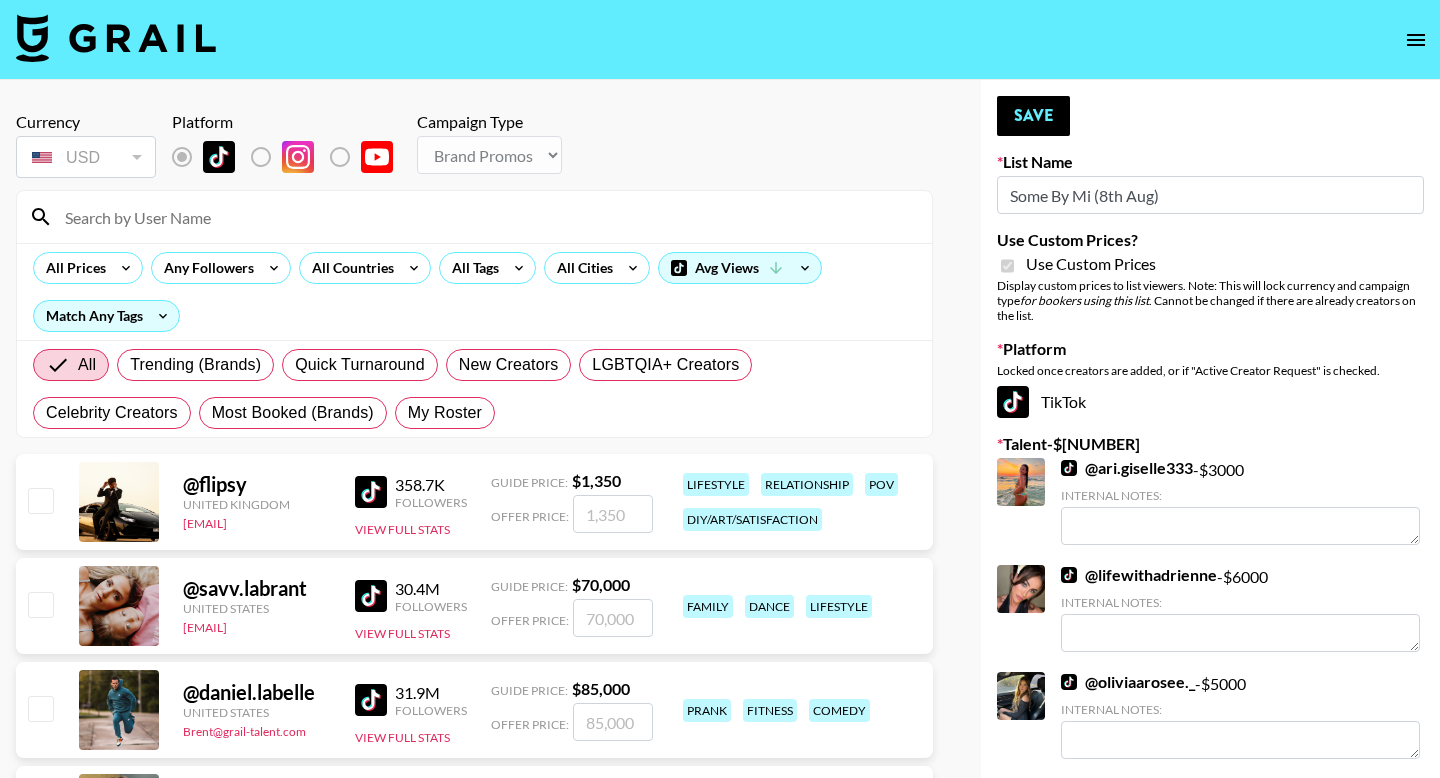 click at bounding box center [486, 217] 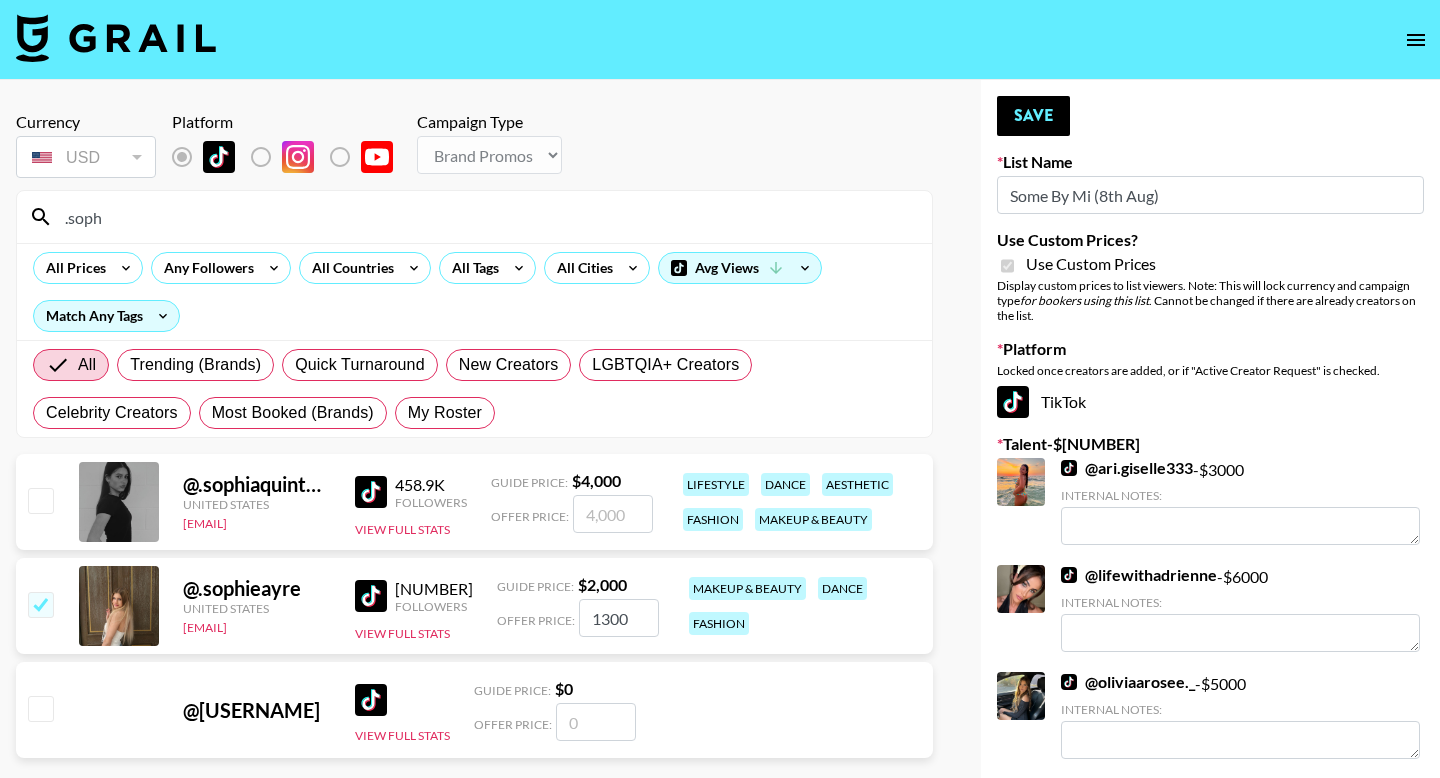type on ".soph" 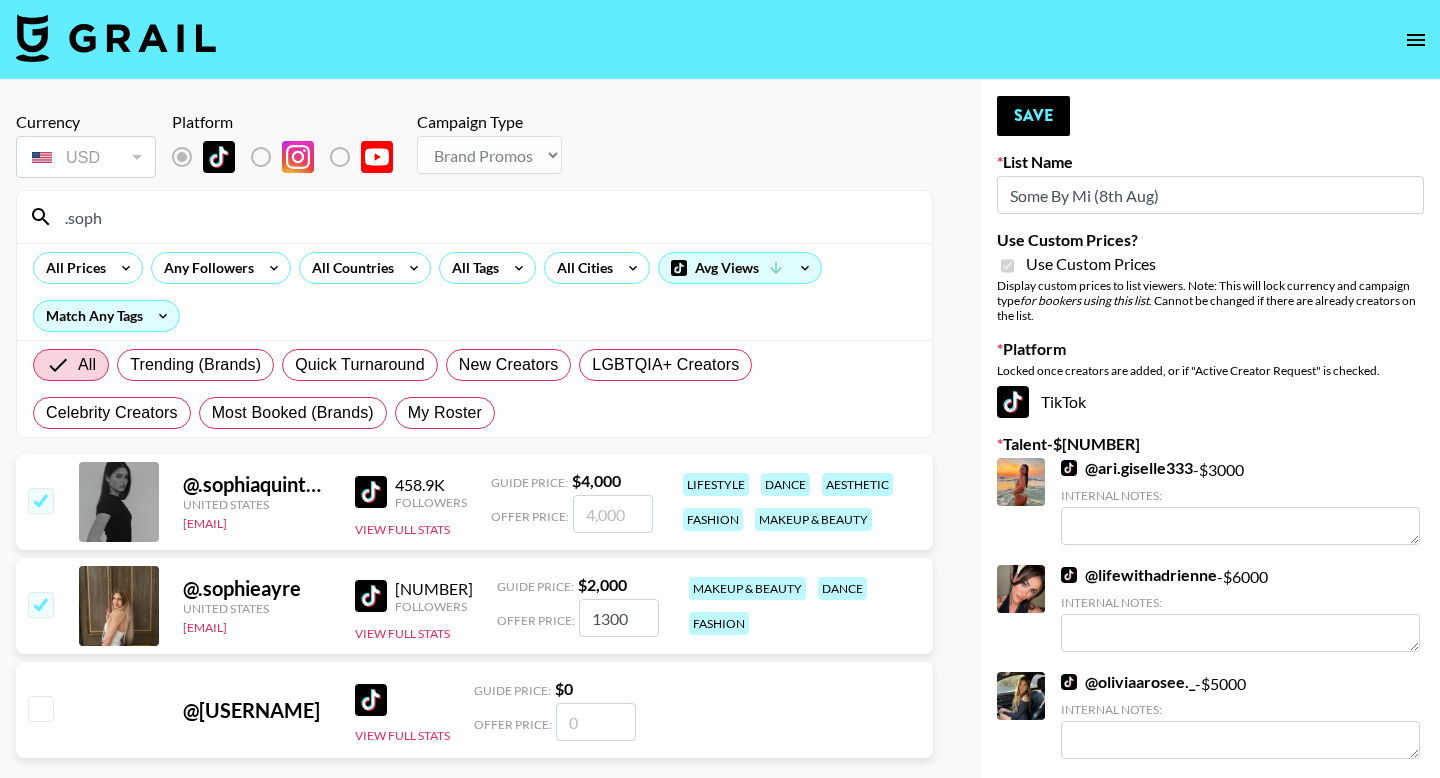 checkbox on "true" 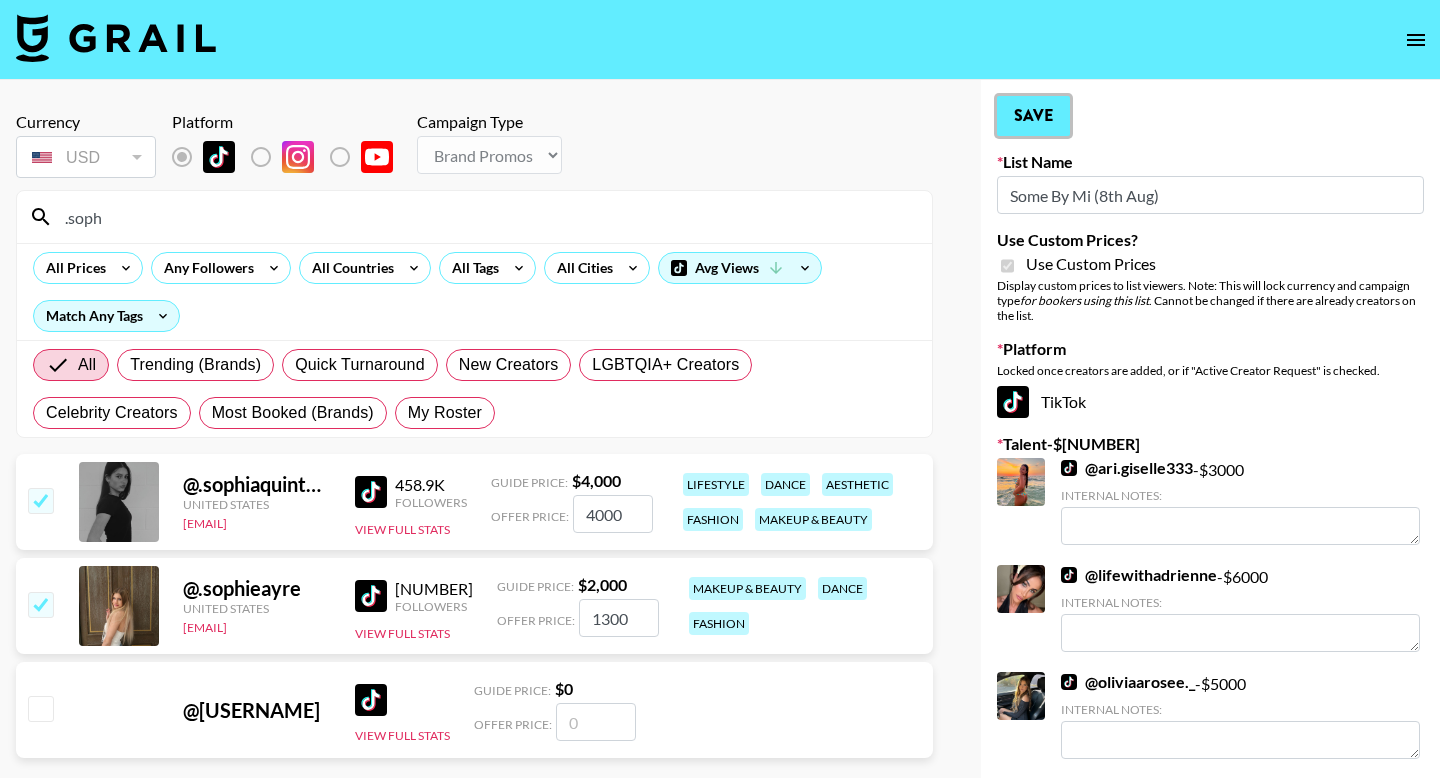 click on "Save" at bounding box center [1033, 116] 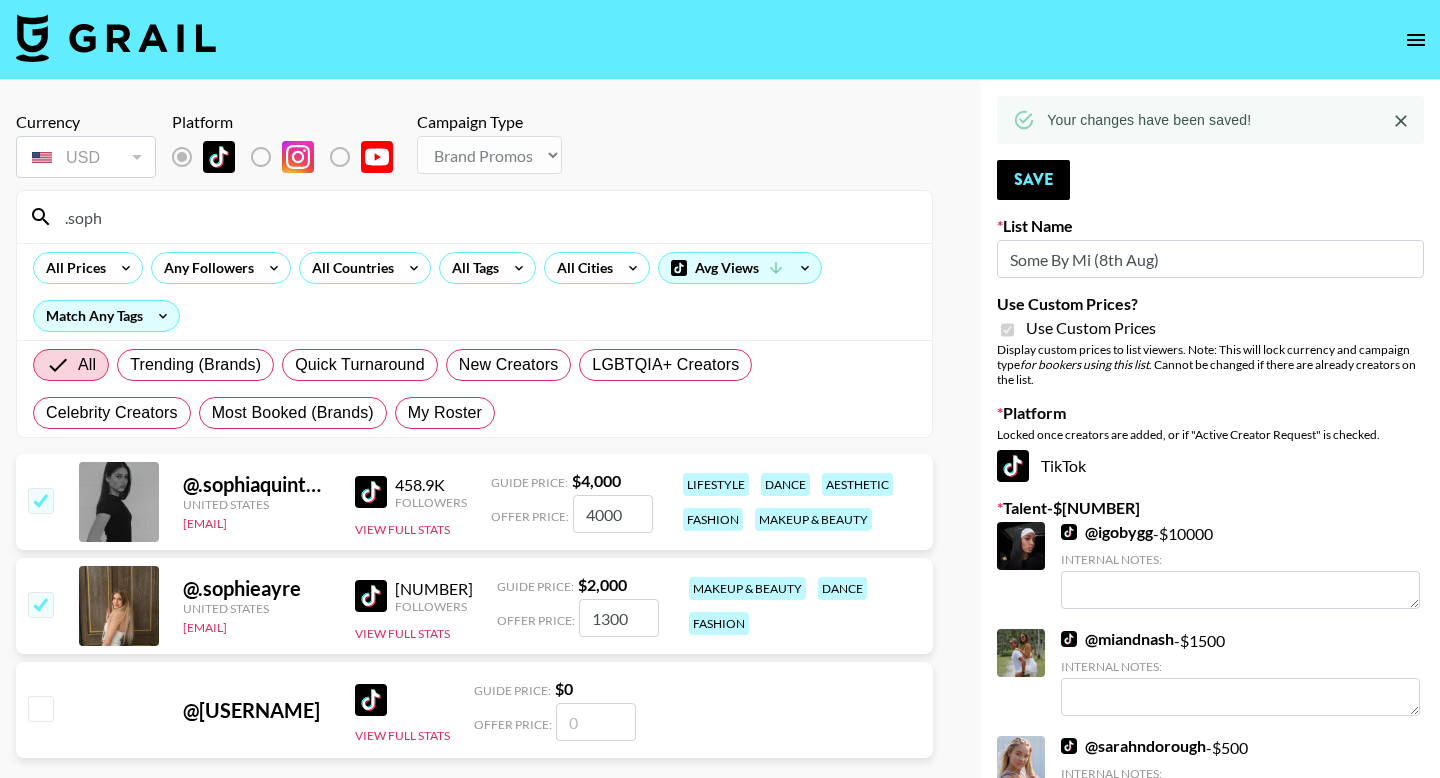 click on ".soph" at bounding box center (486, 217) 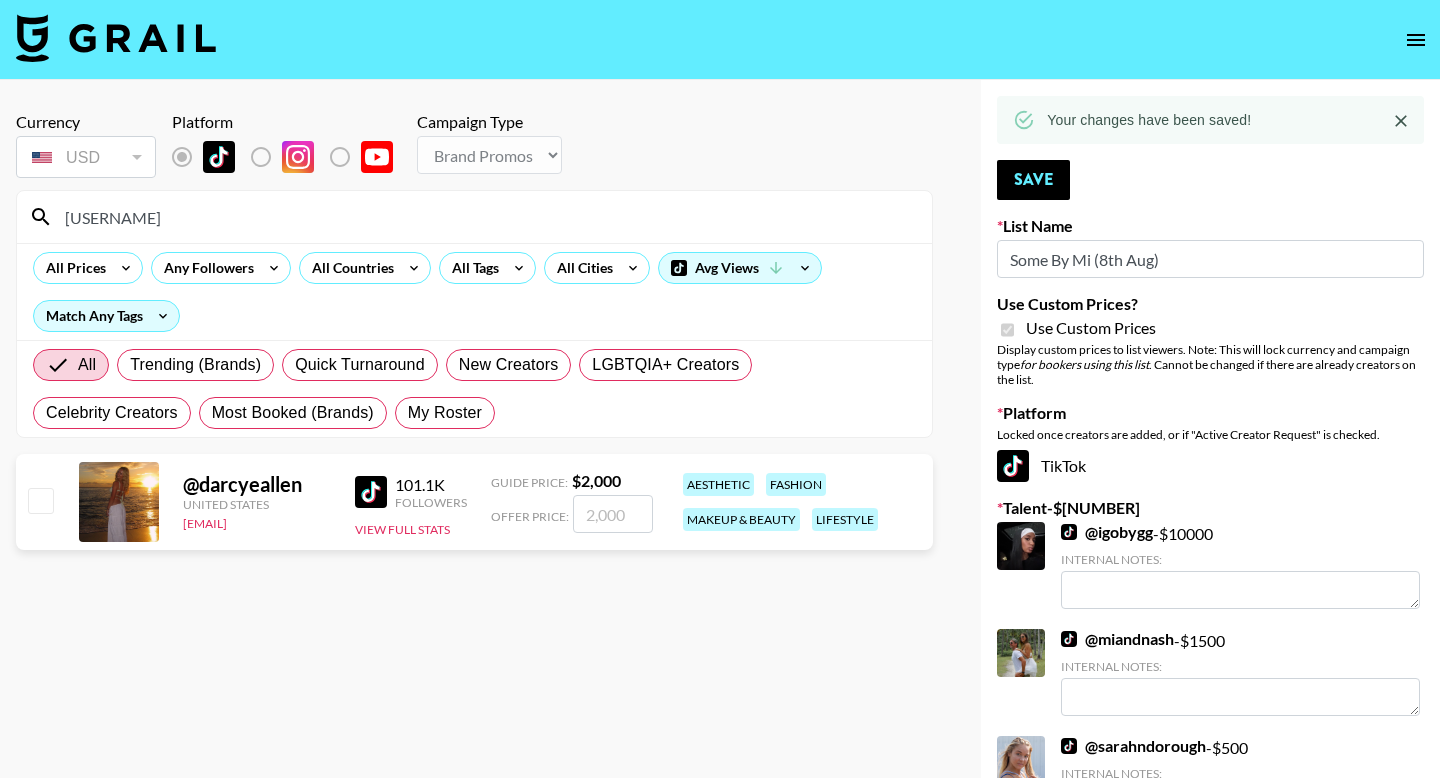 click on "darcye" at bounding box center (486, 217) 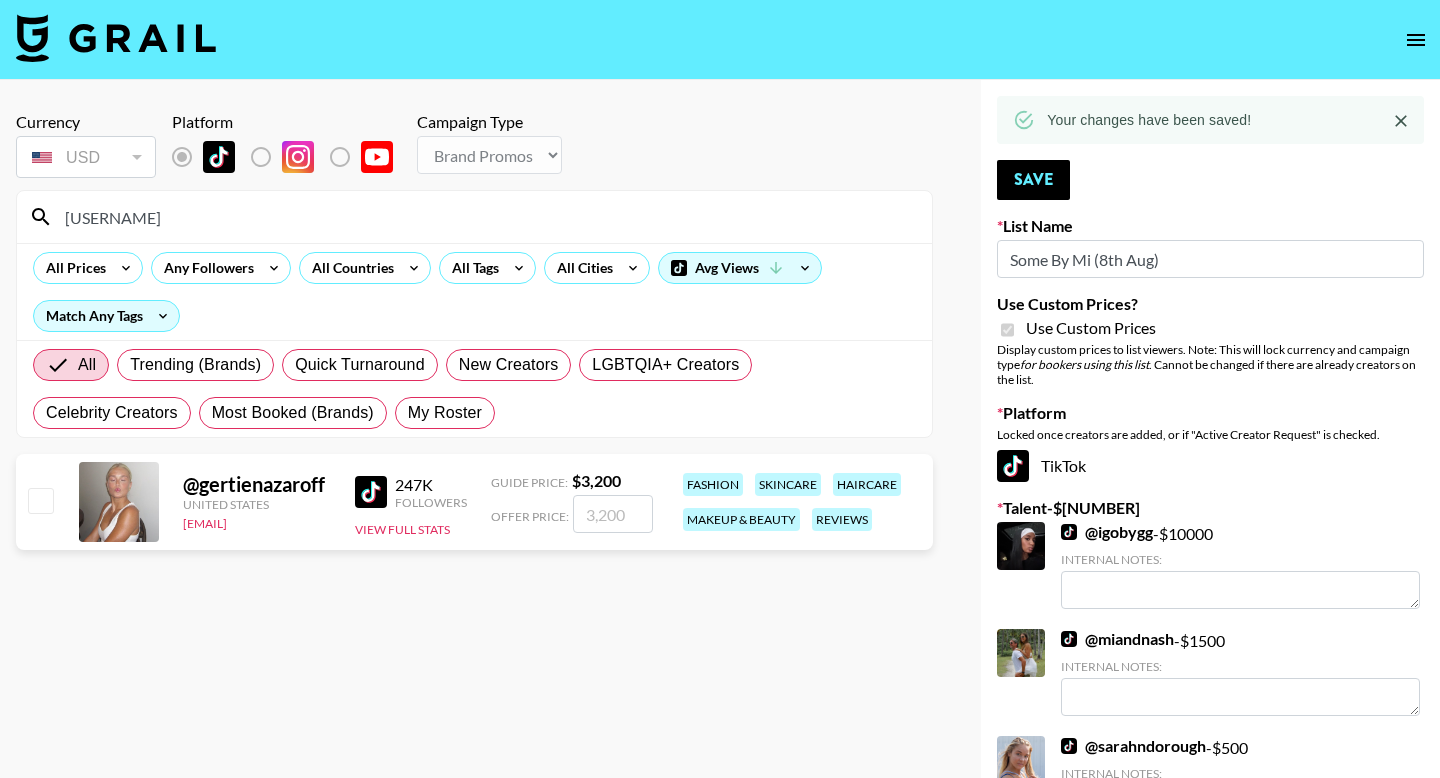 type on "gertien" 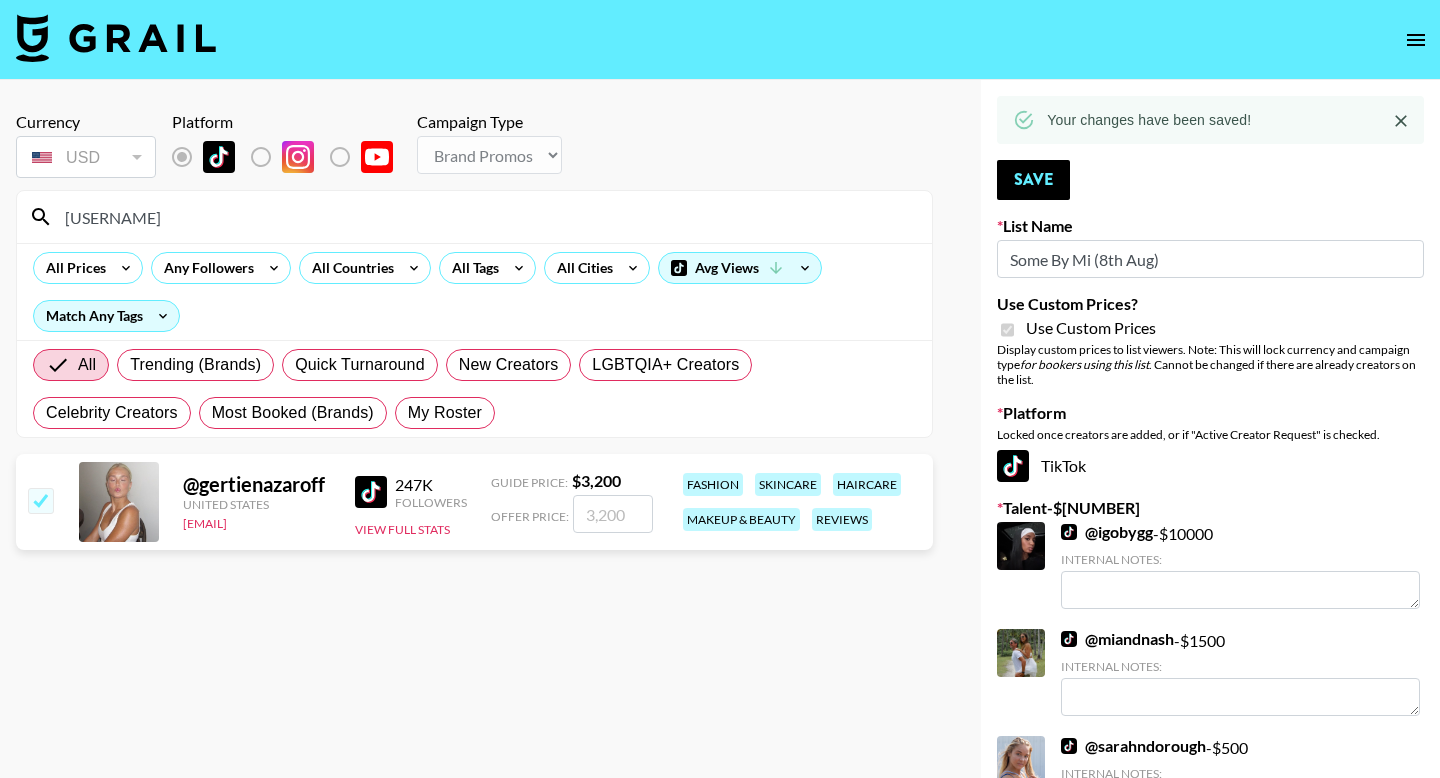 checkbox on "true" 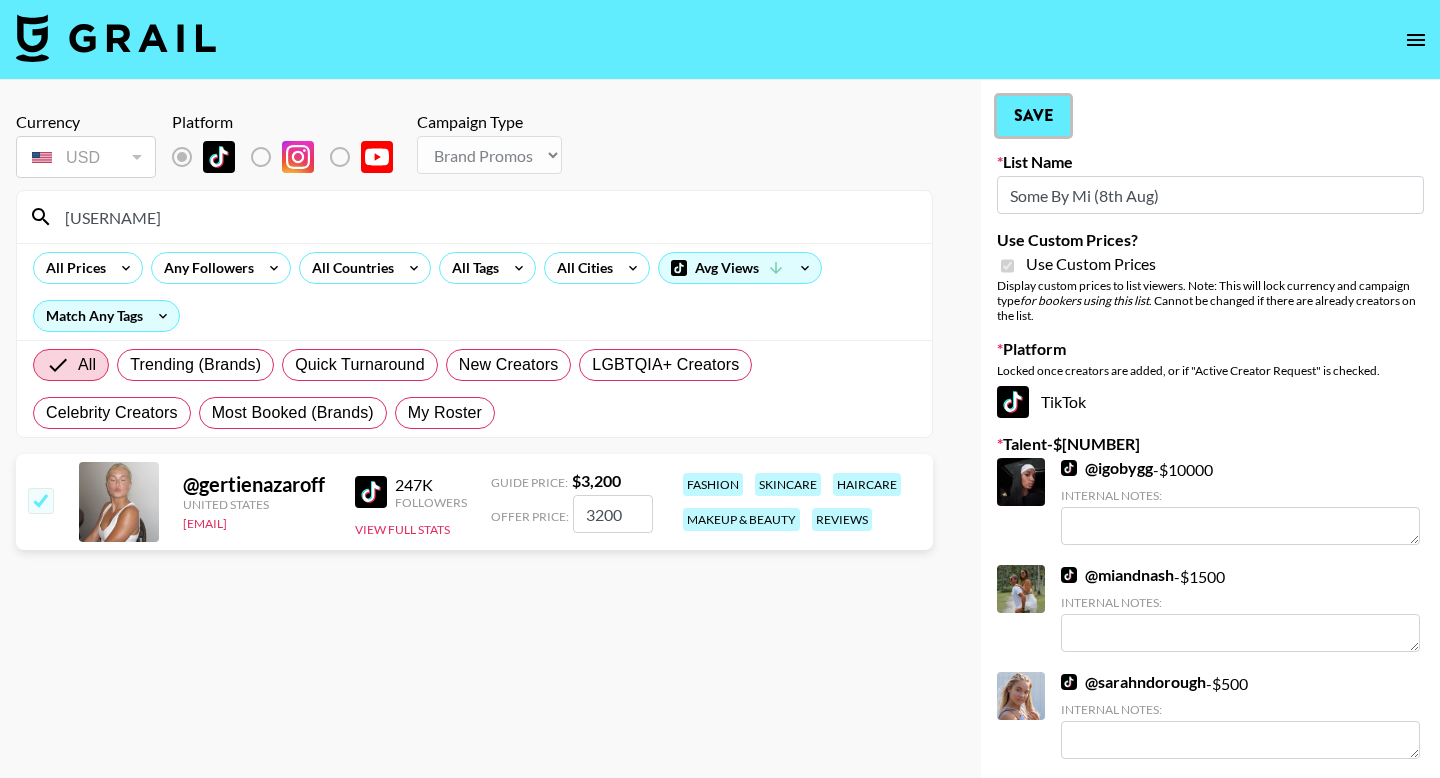 click on "Save" at bounding box center (1033, 116) 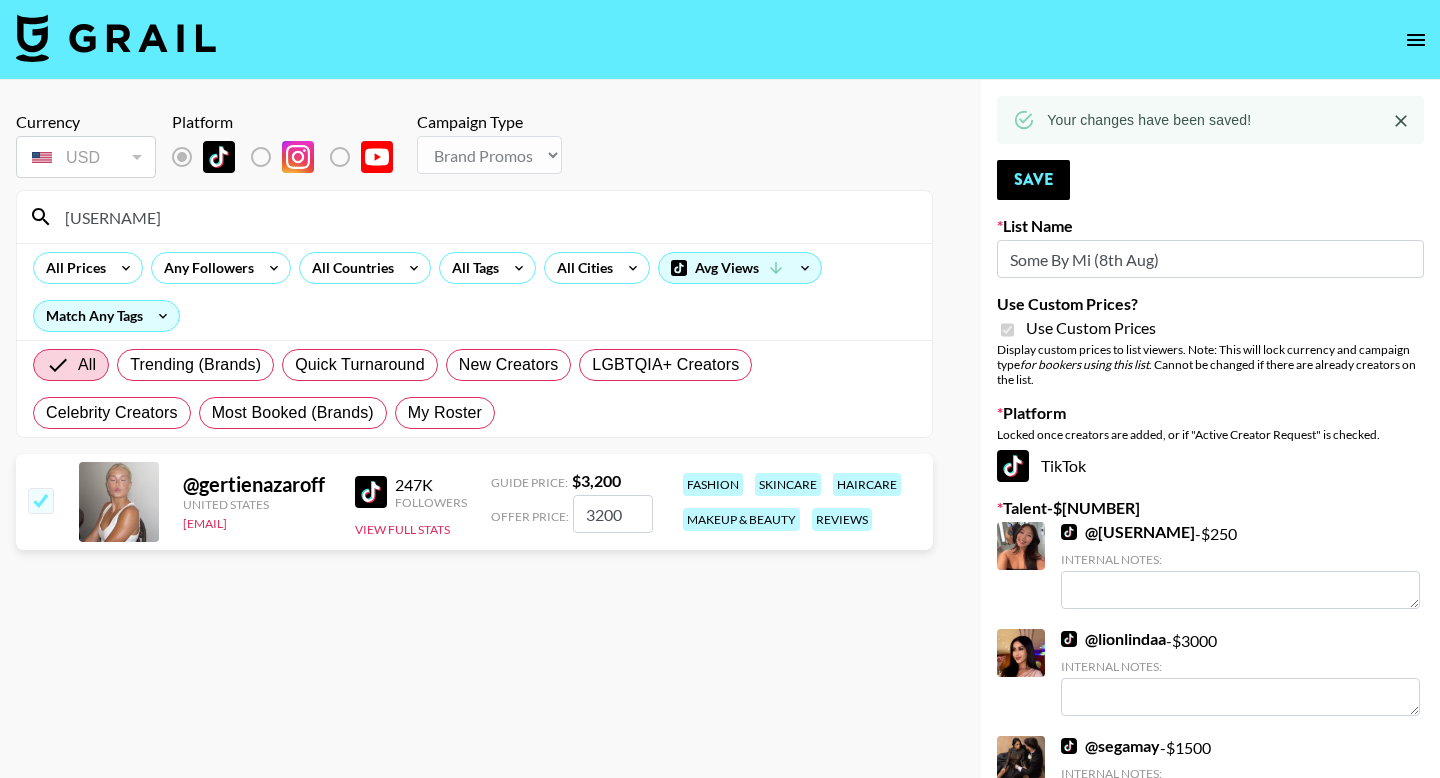 click on "gertien" at bounding box center [486, 217] 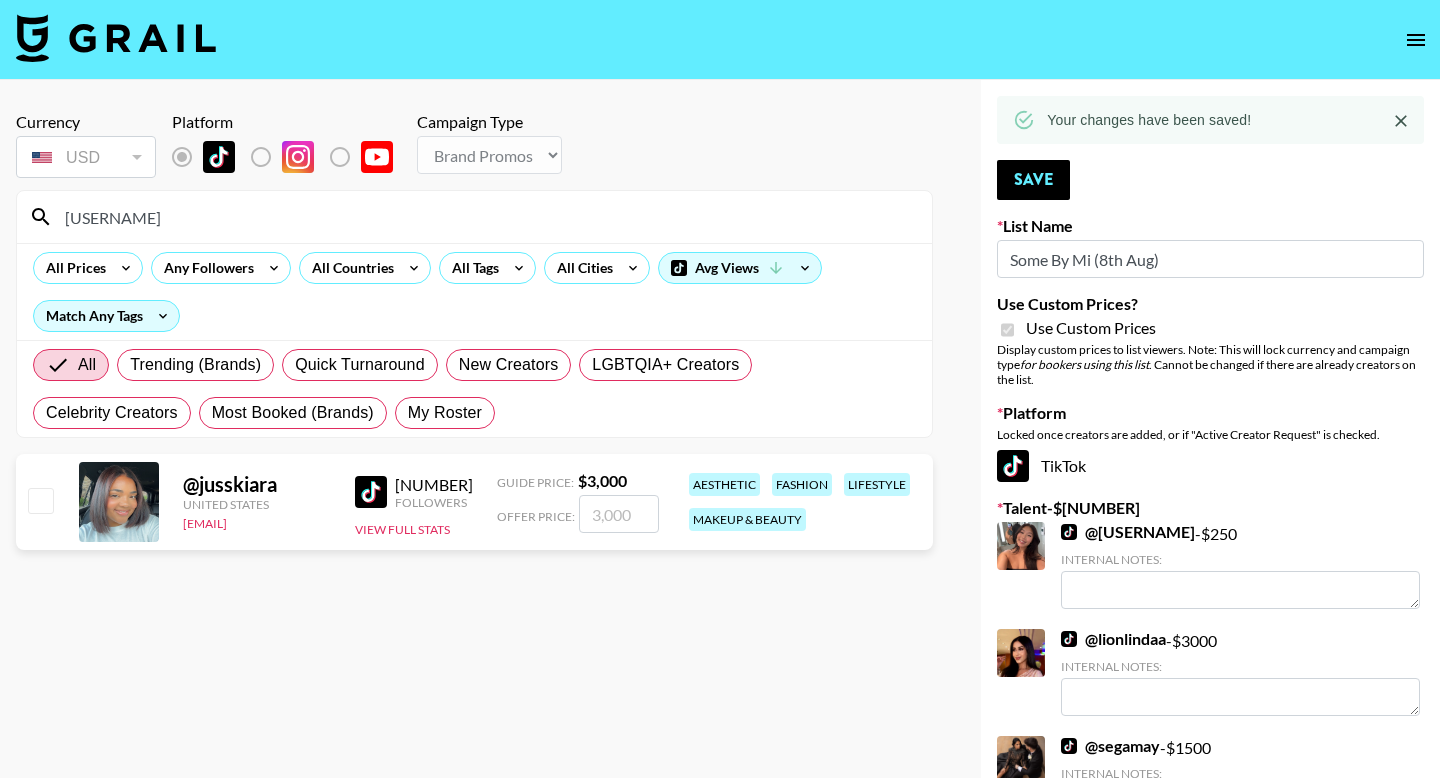 type on "jusski" 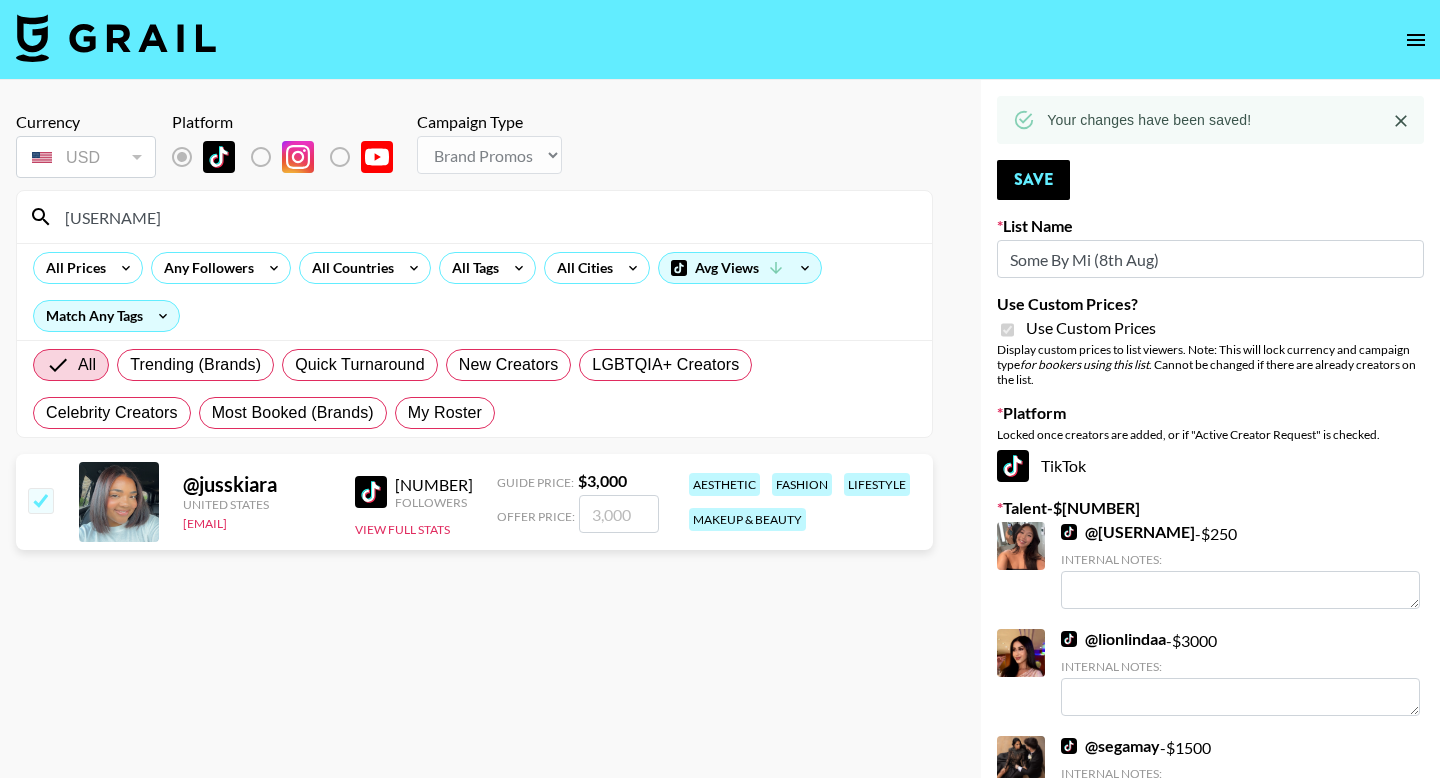 checkbox on "true" 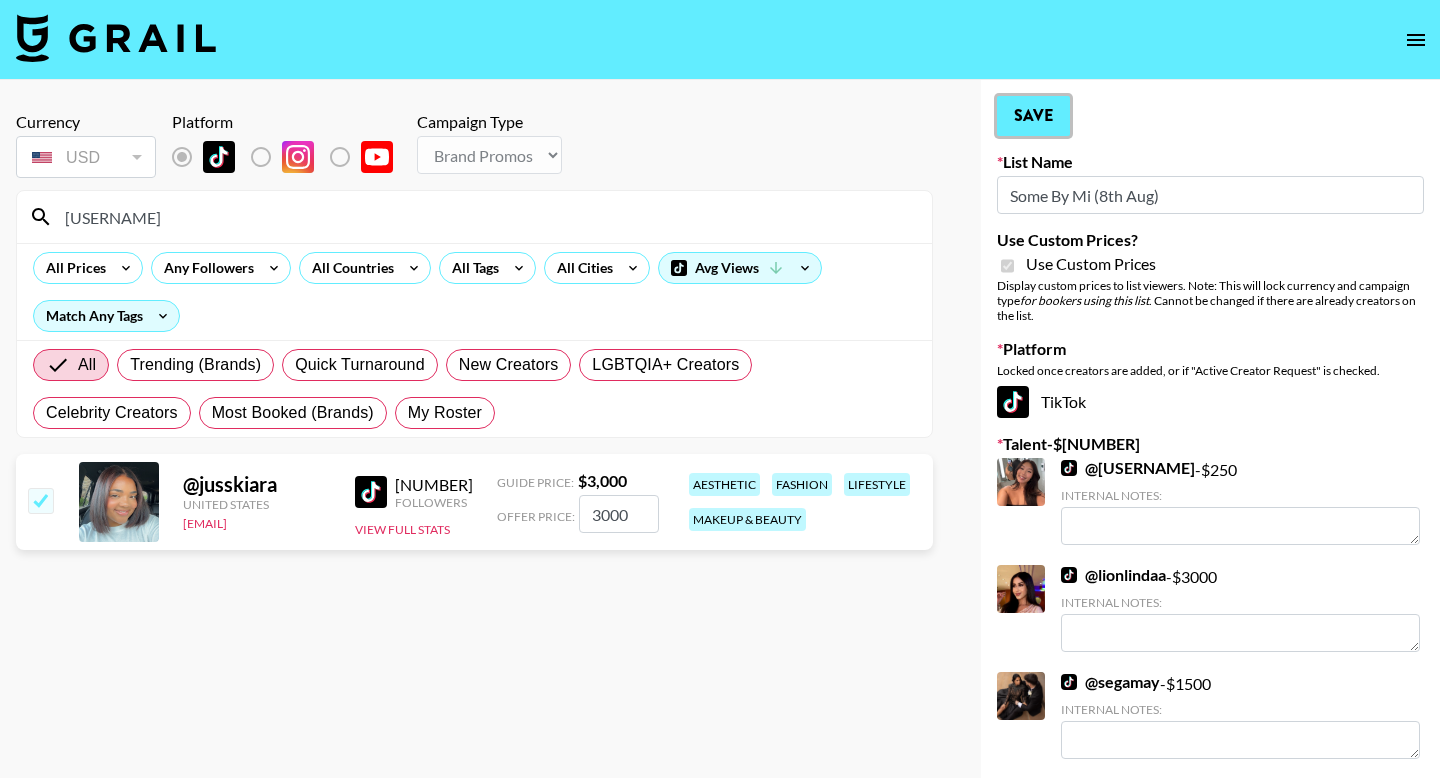 click on "Save" at bounding box center (1033, 116) 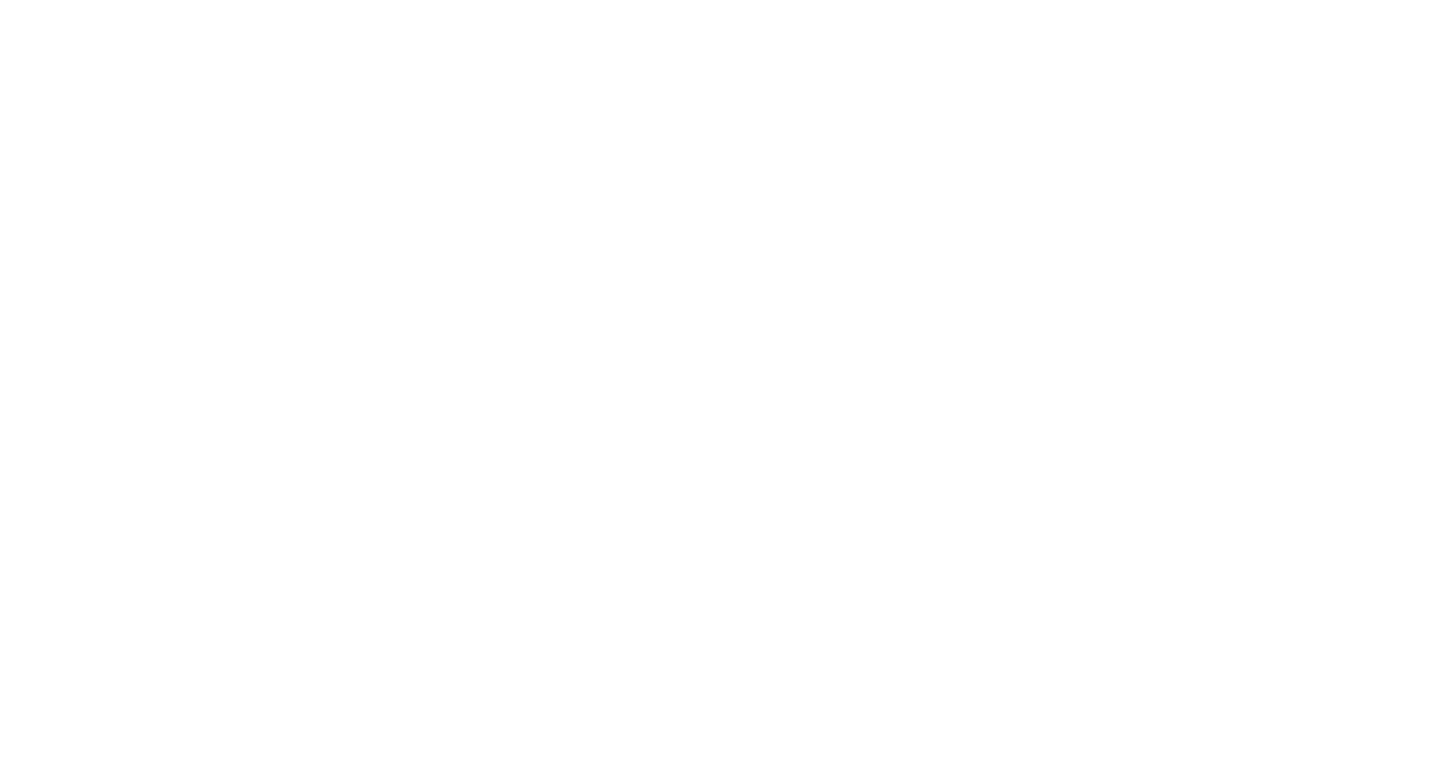 scroll, scrollTop: 0, scrollLeft: 0, axis: both 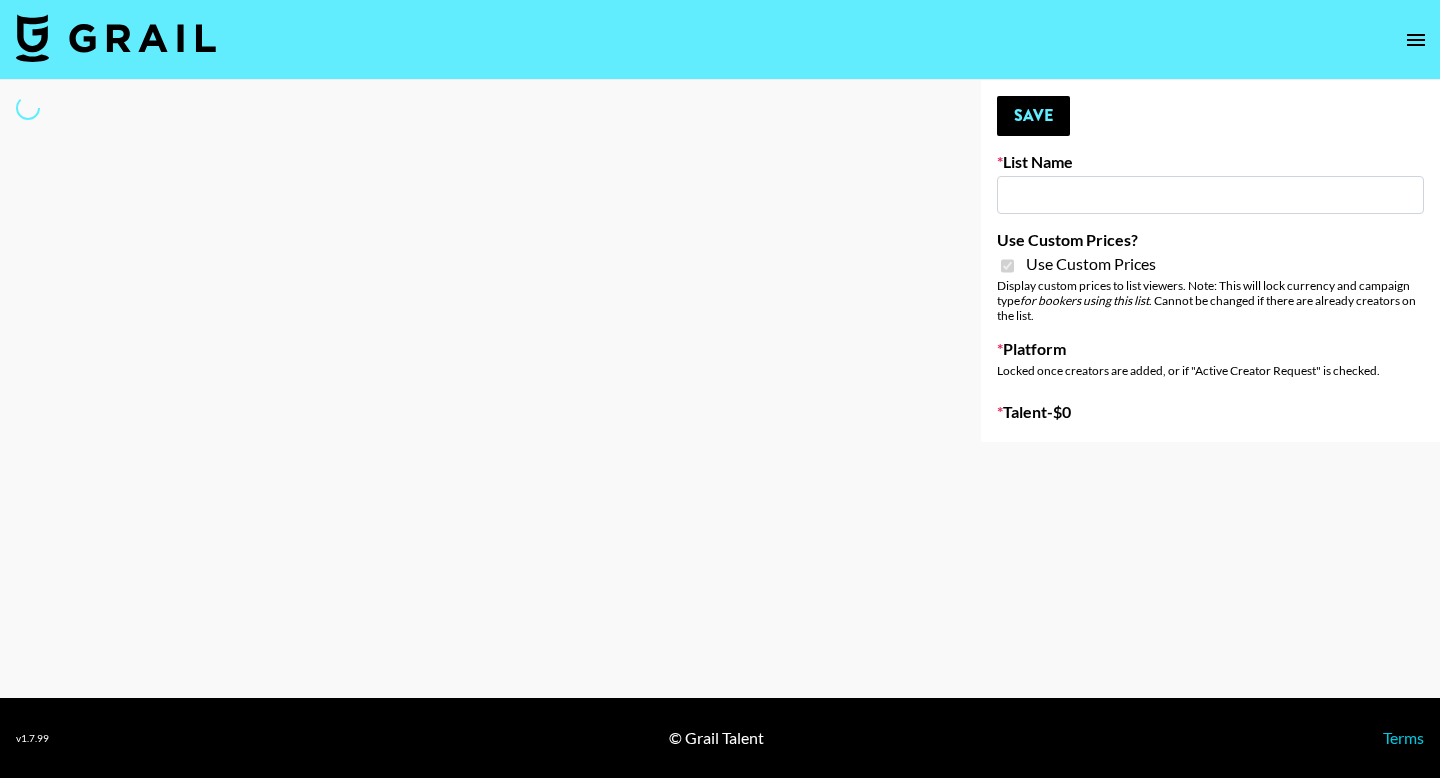 type on "Lip Liner Stain (8th Aug)" 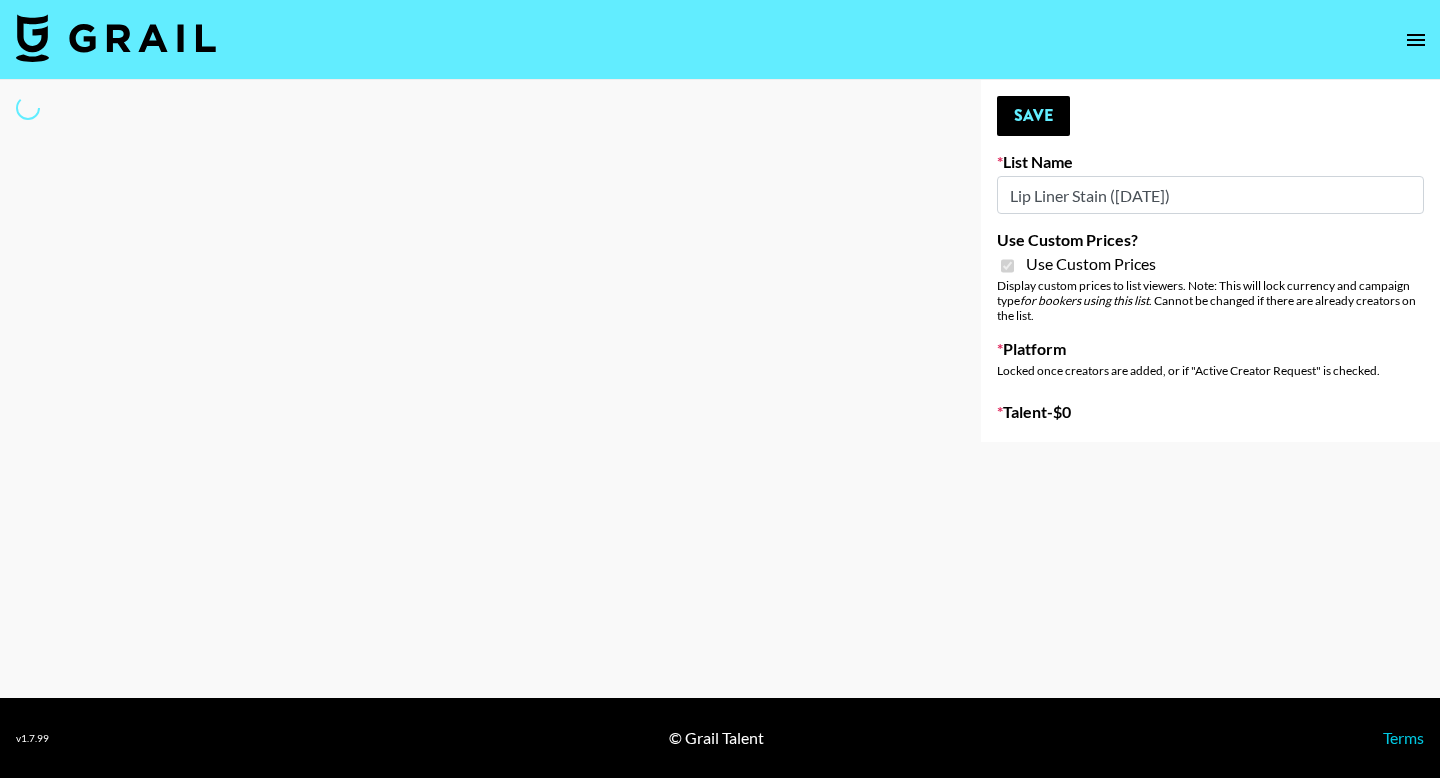 select on "Brand" 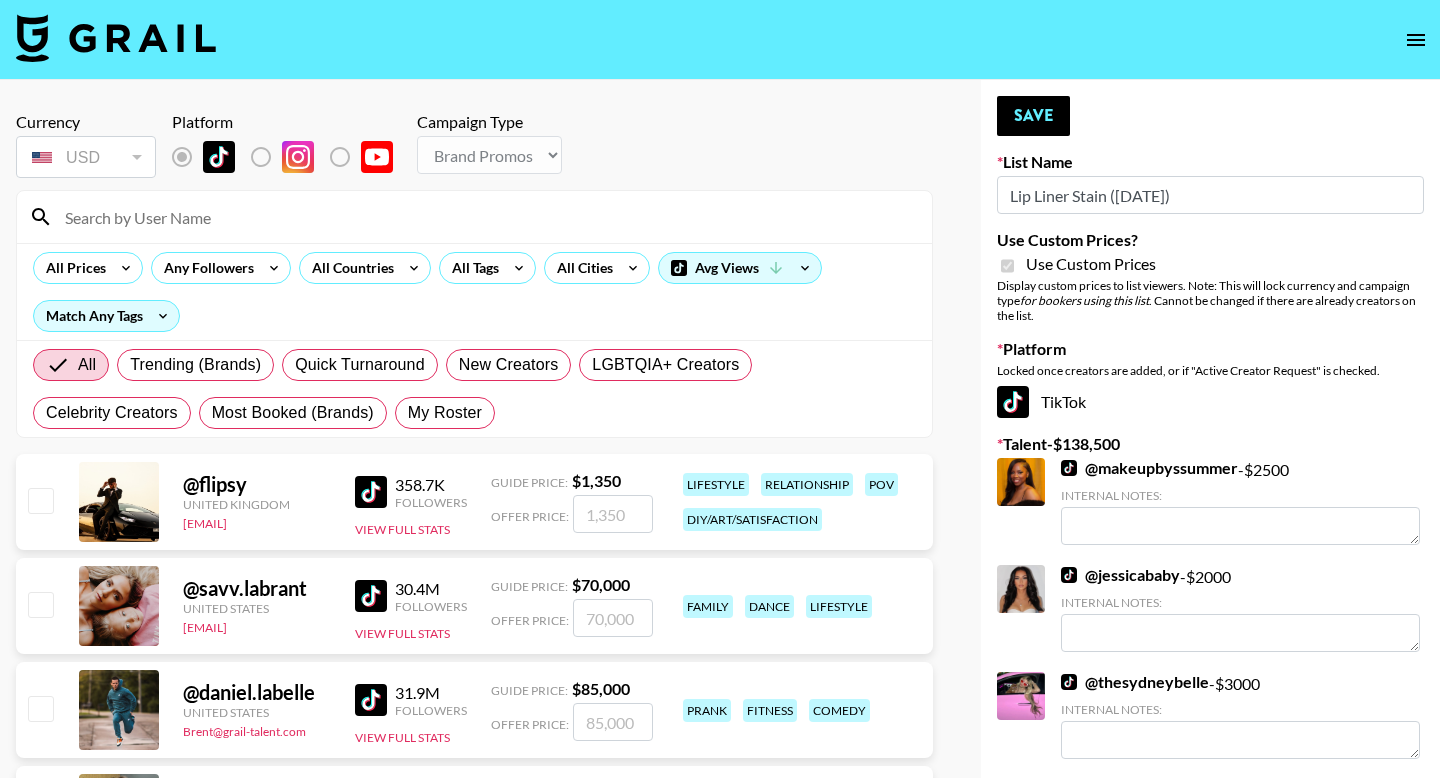 click at bounding box center (486, 217) 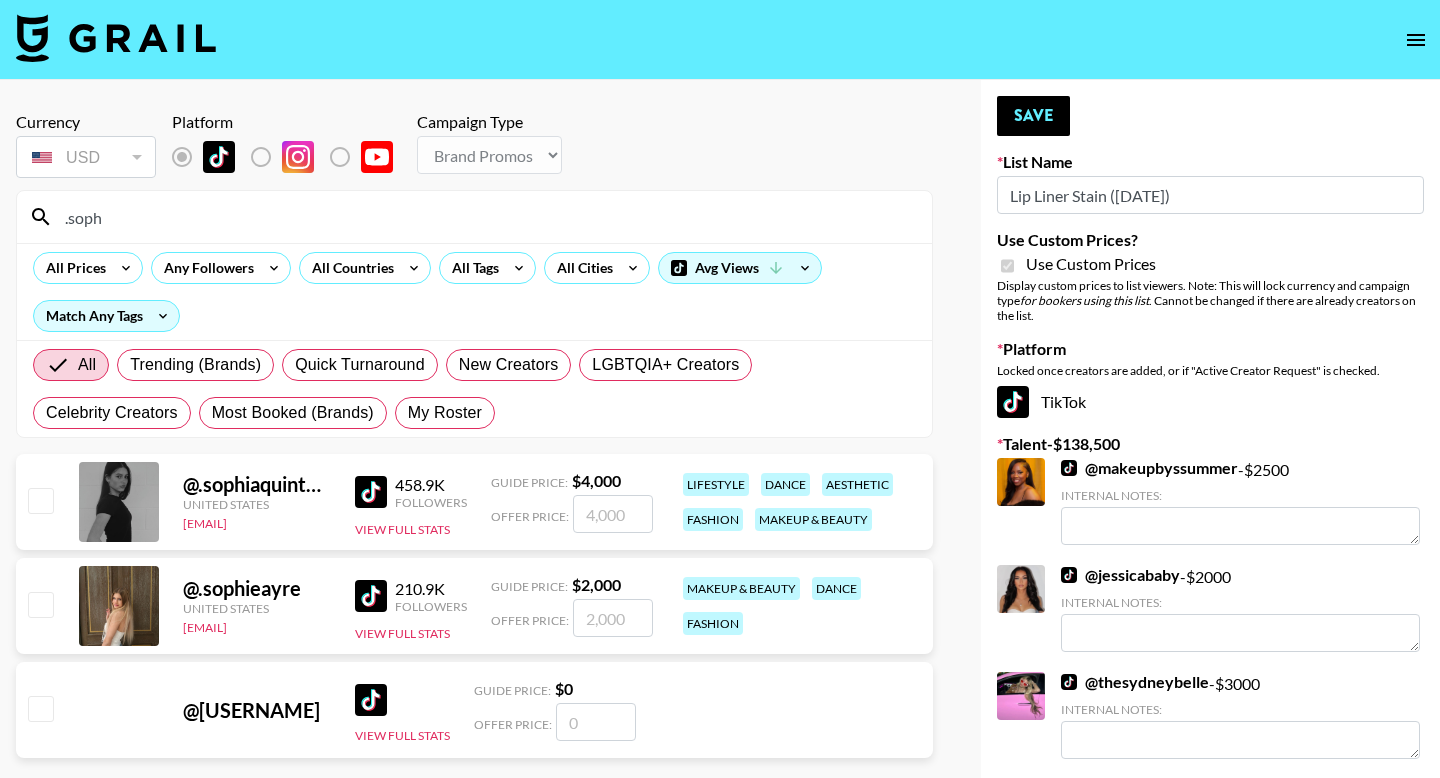 type on ".soph" 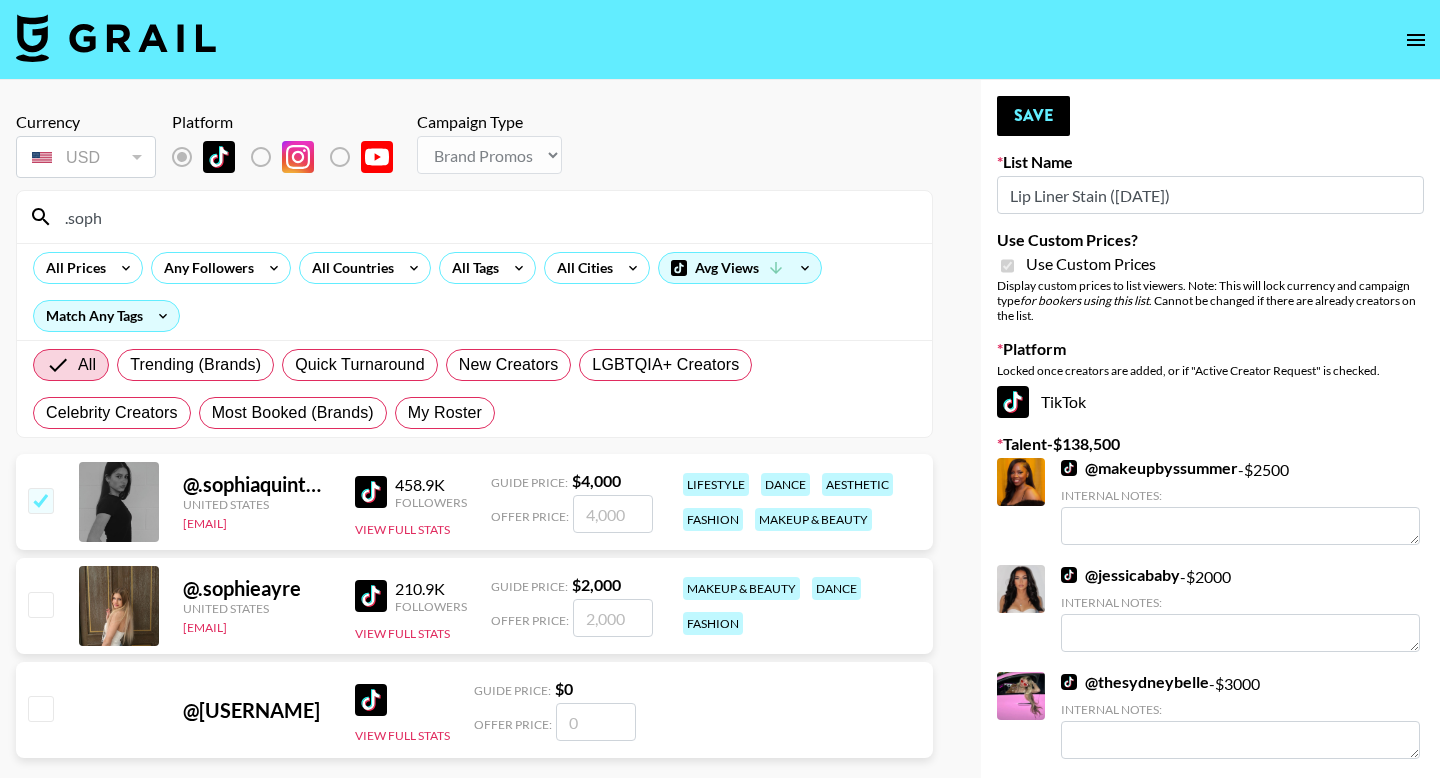 checkbox on "true" 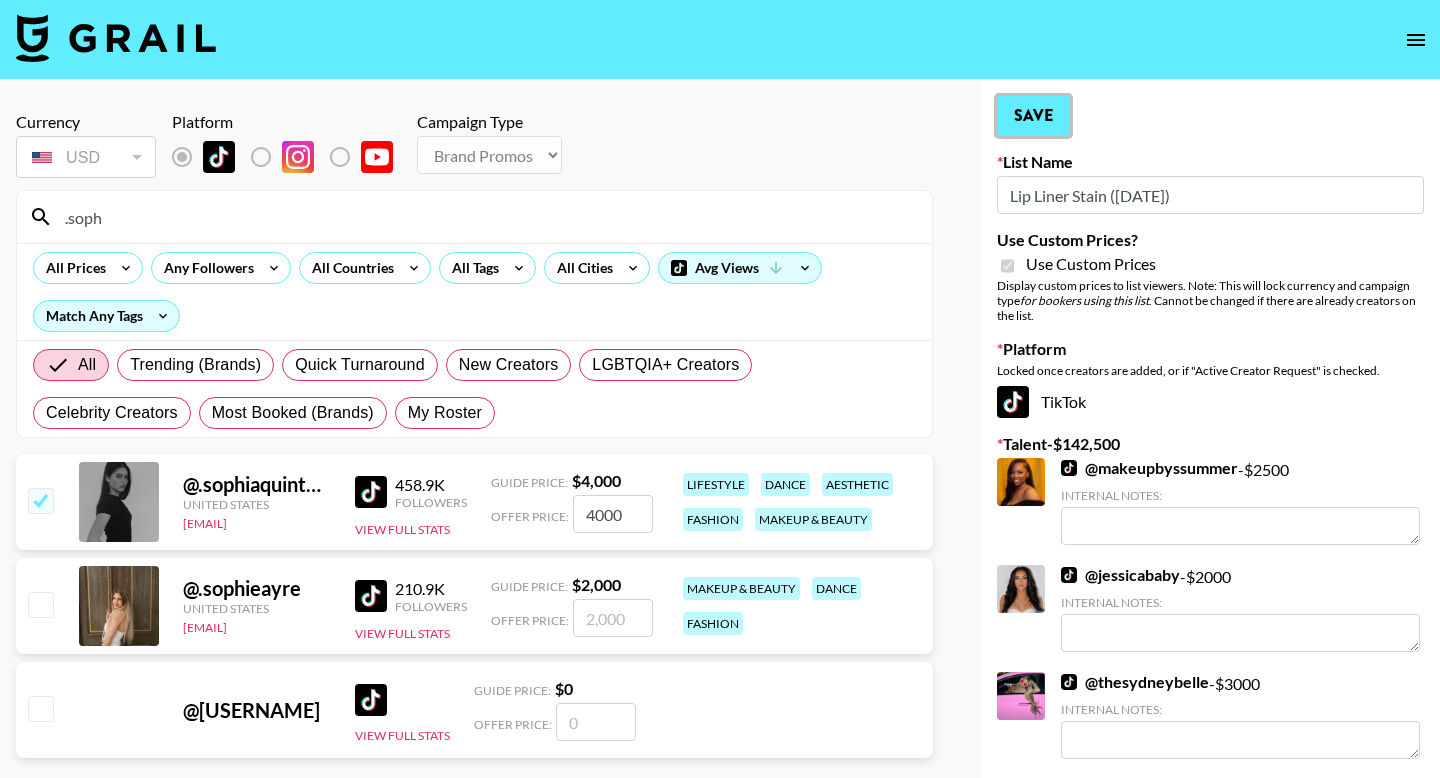 click on "Save" at bounding box center (1033, 116) 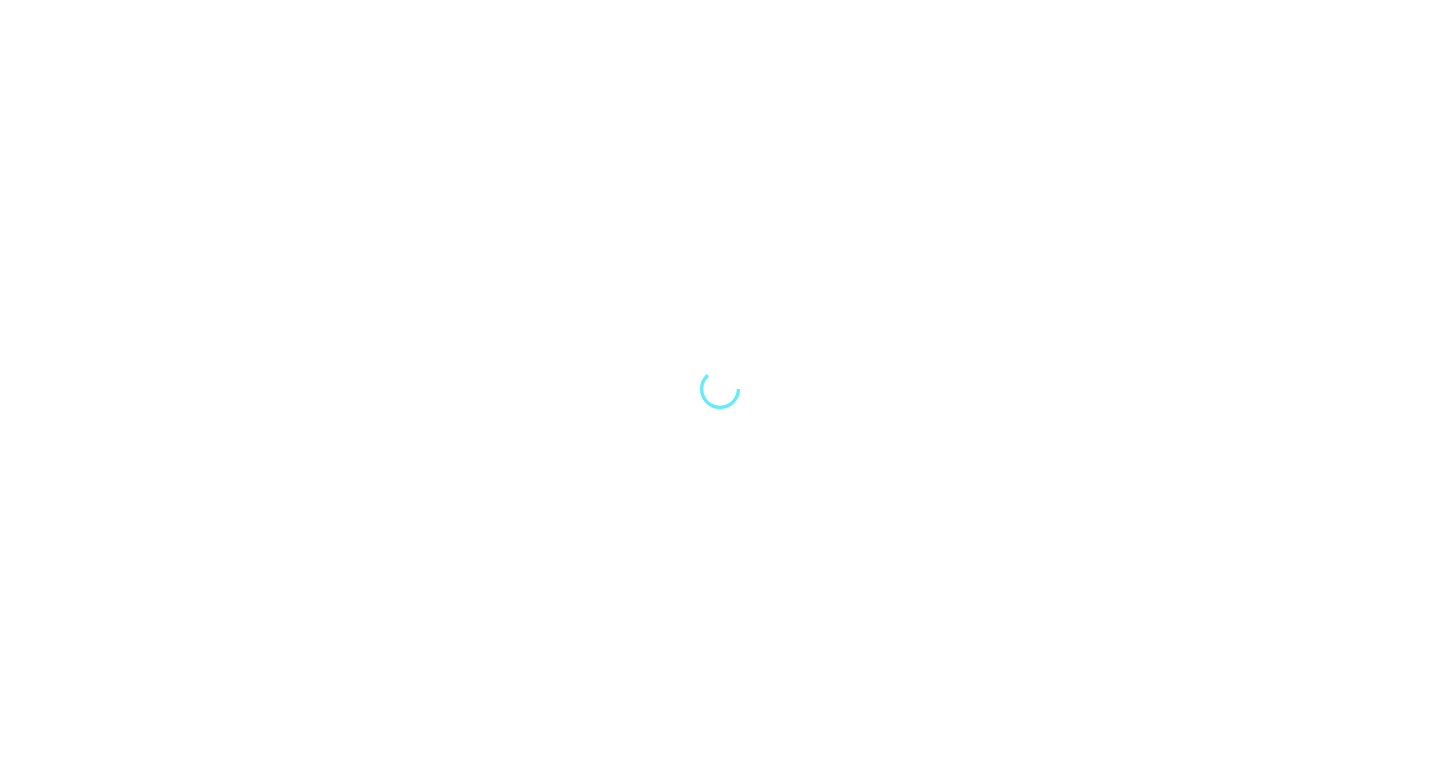 scroll, scrollTop: 0, scrollLeft: 0, axis: both 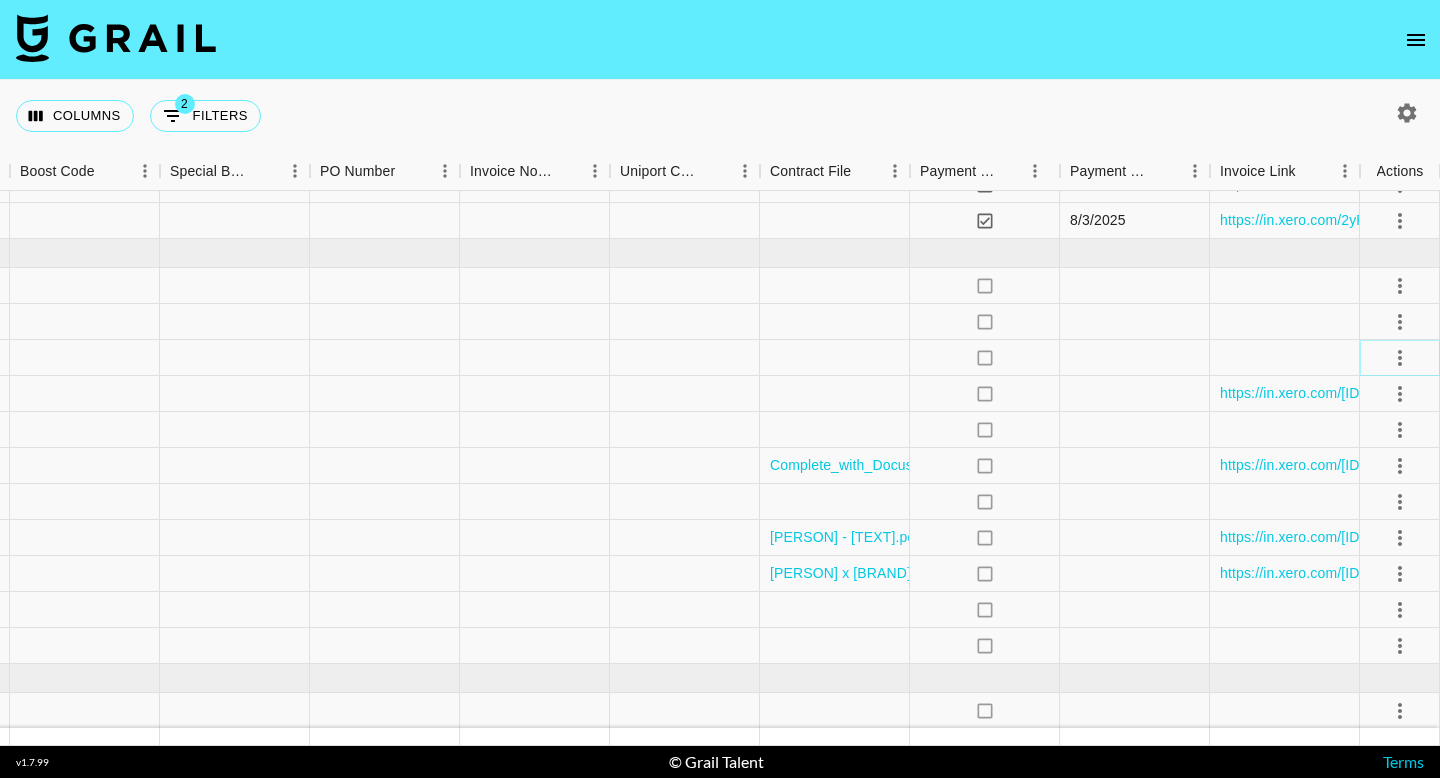 click 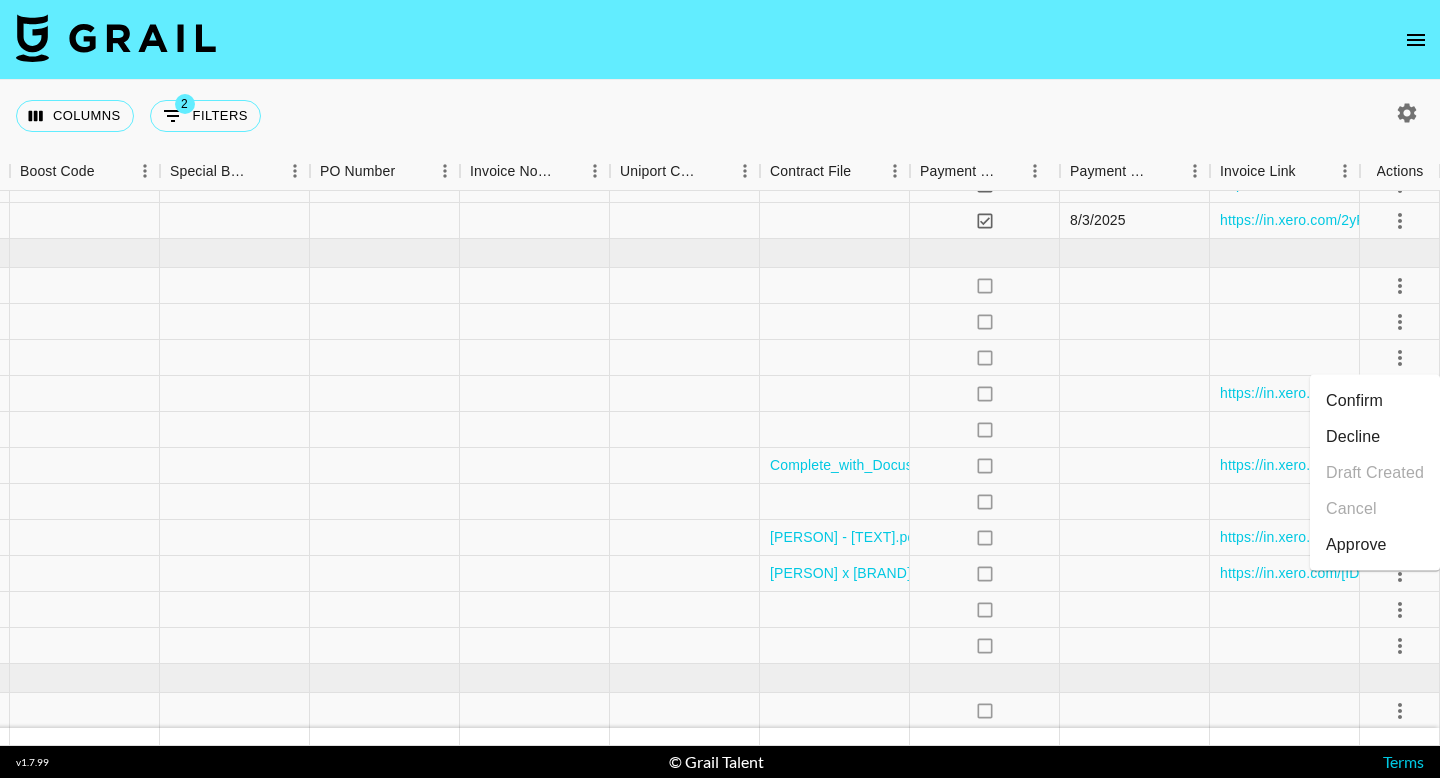 click on "Confirm" at bounding box center [1375, 401] 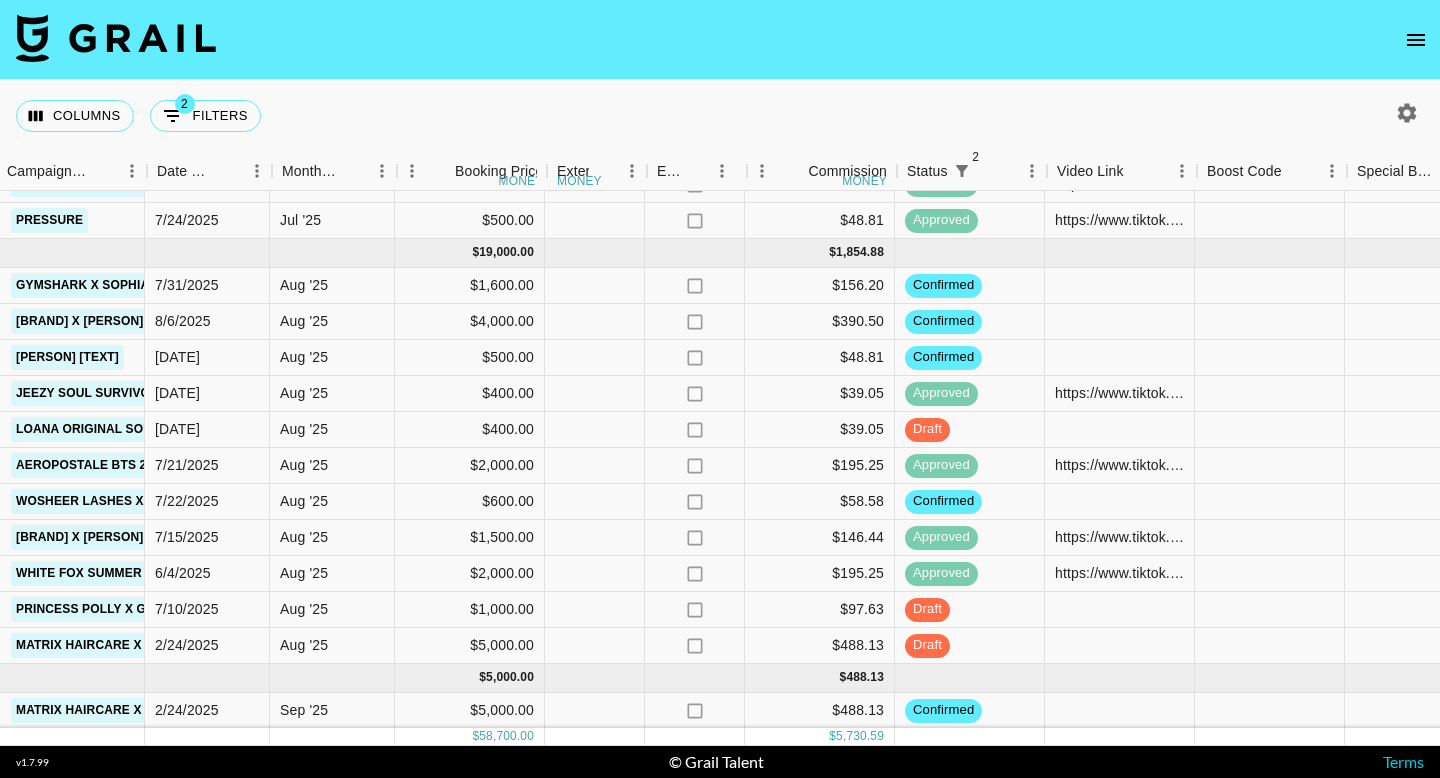 scroll, scrollTop: 1047, scrollLeft: 960, axis: both 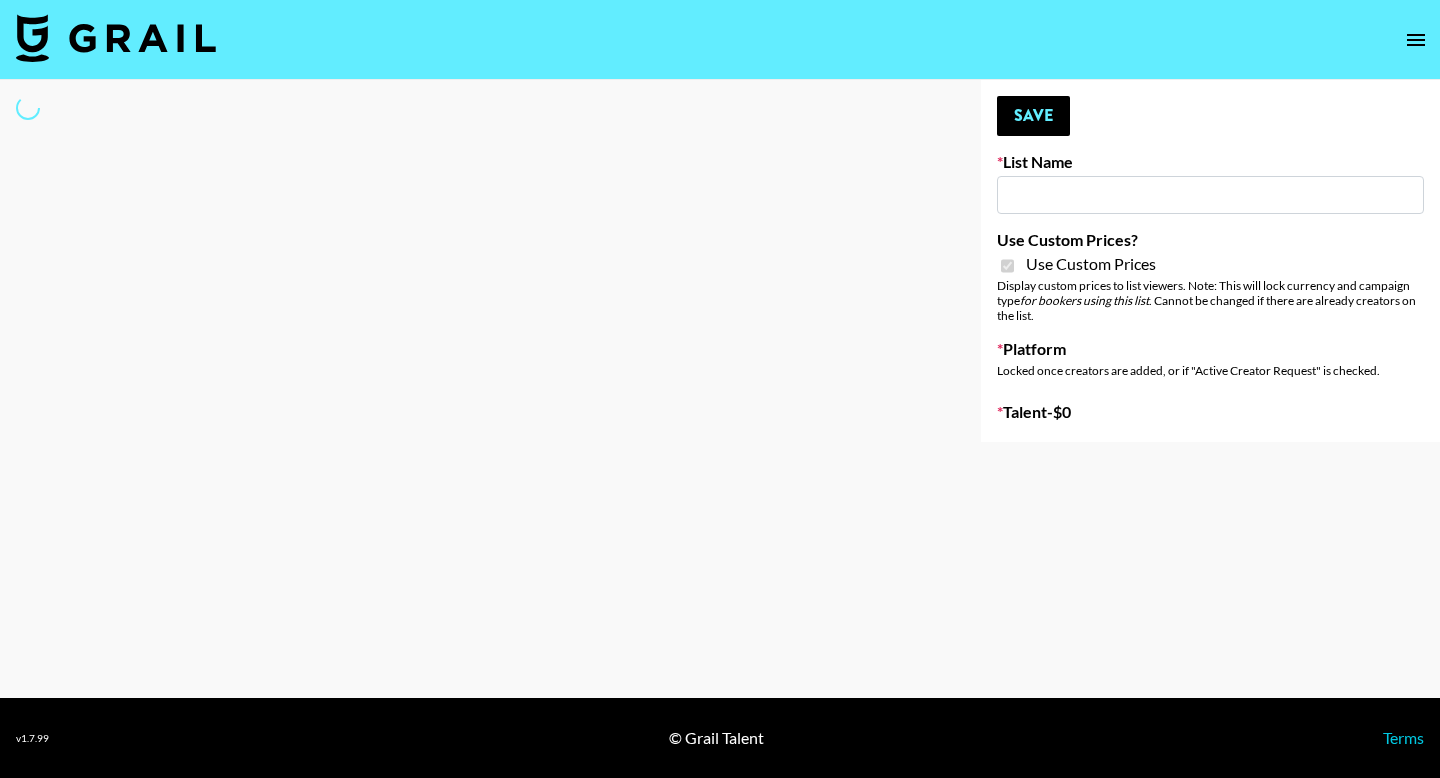 type on "Question AI" 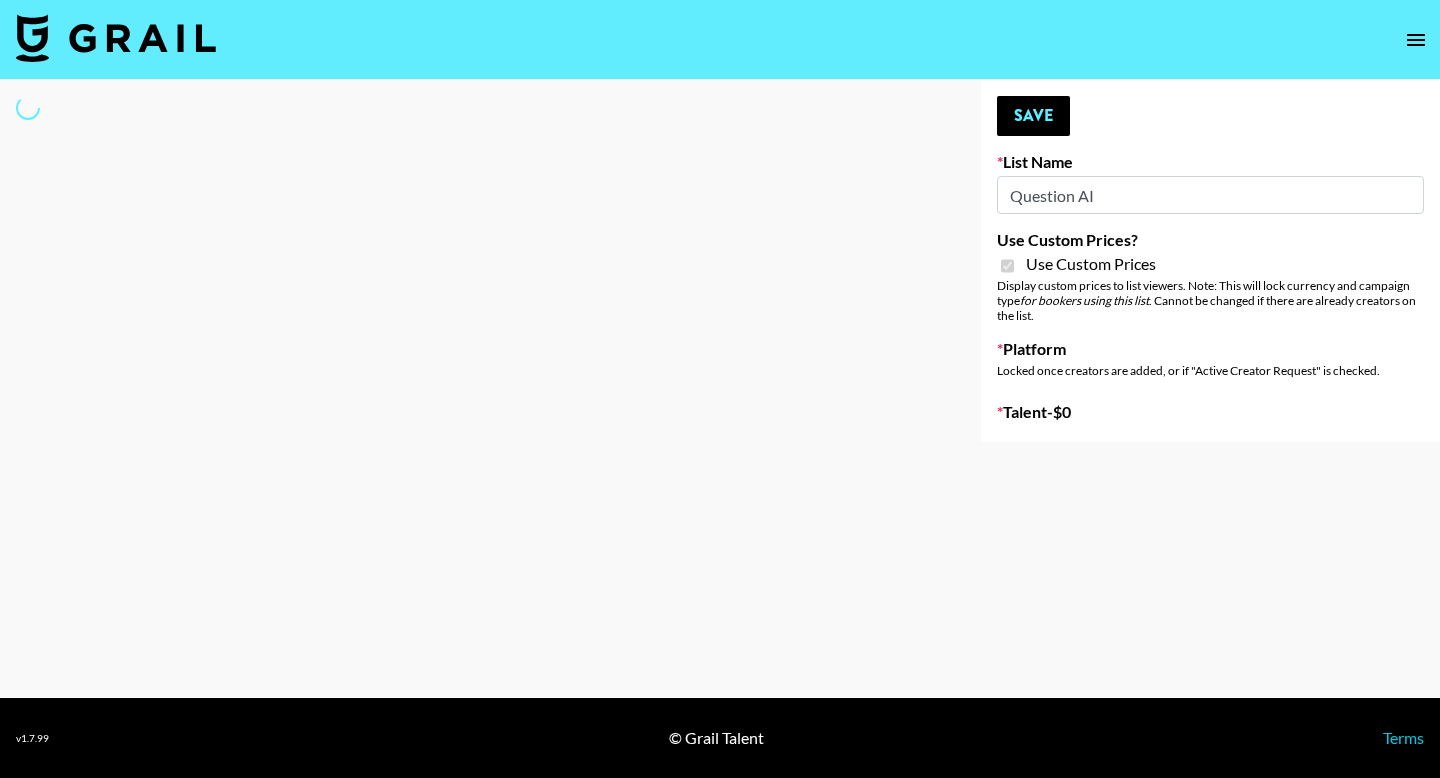 select on "Brand" 